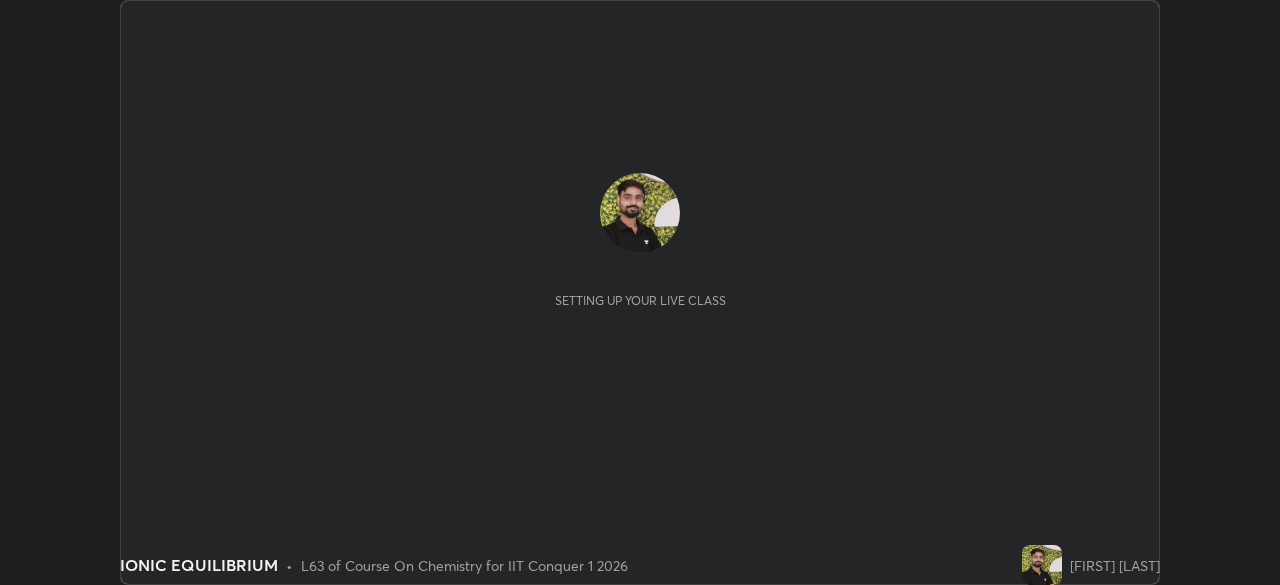 scroll, scrollTop: 0, scrollLeft: 0, axis: both 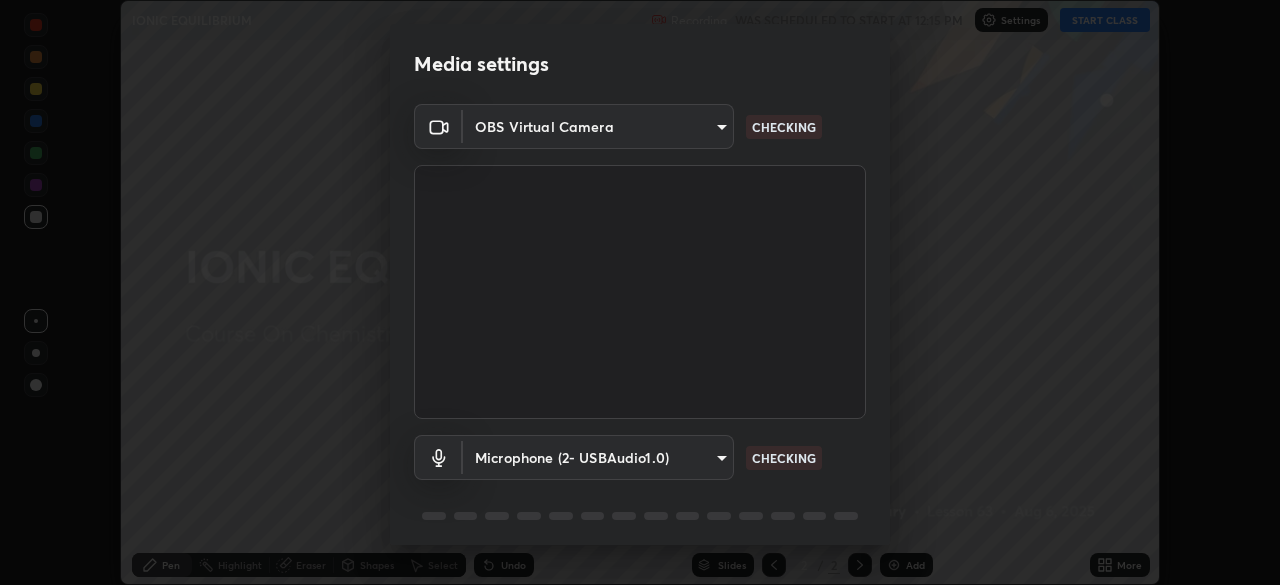 type on "9c5db0e3d6bf80210af106929d999d9f929c5ea5bbb961195660b7f823e2c793" 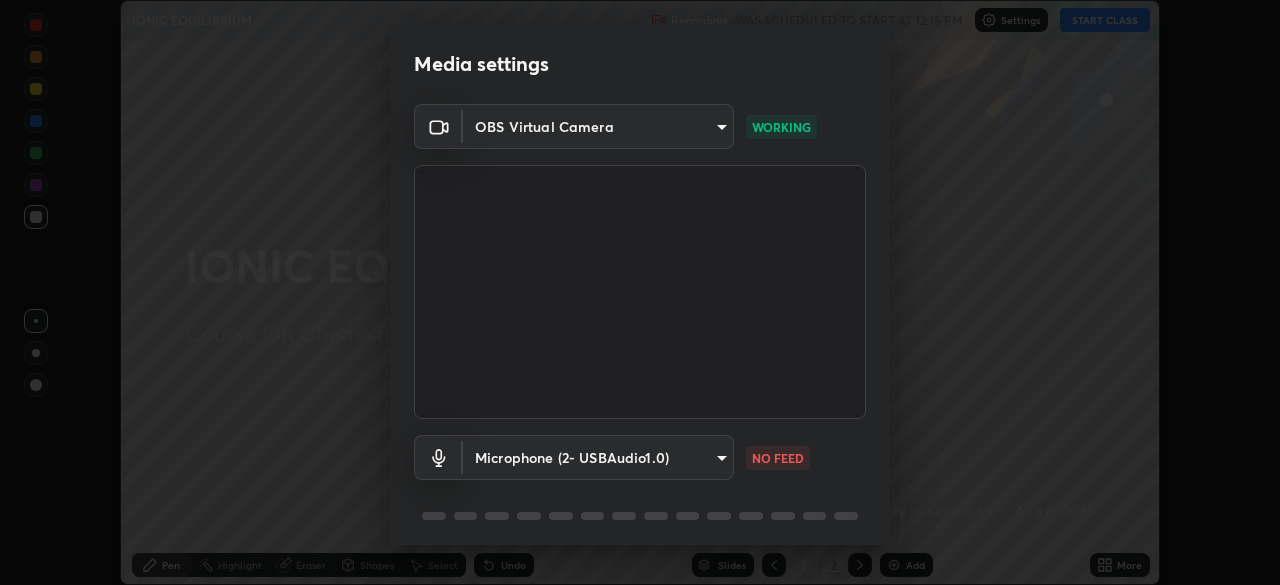 click on "Erase all IONIC EQUILIBRIUM Recording WAS SCHEDULED TO START AT 12:15 PM Settings START CLASS Setting up your live class IONIC EQUILIBRIUM • L63 of Course On Chemistry for IIT Conquer 1 2026 [FIRST] [LAST] Pen Highlight Eraser Shapes Select Undo Slides 2 / 2 Add More No doubts shared Encourage your learners to ask a doubt for better clarity Report an issue Reason for reporting Buffering Chat not working Audio - Video sync issue Educator video quality low ​ Attach an image Report Media settings OBS Virtual Camera [HASH] WORKING Microphone (2- USBAudio1.0) [HASH] NO FEED 1 / 5 Next" at bounding box center (640, 292) 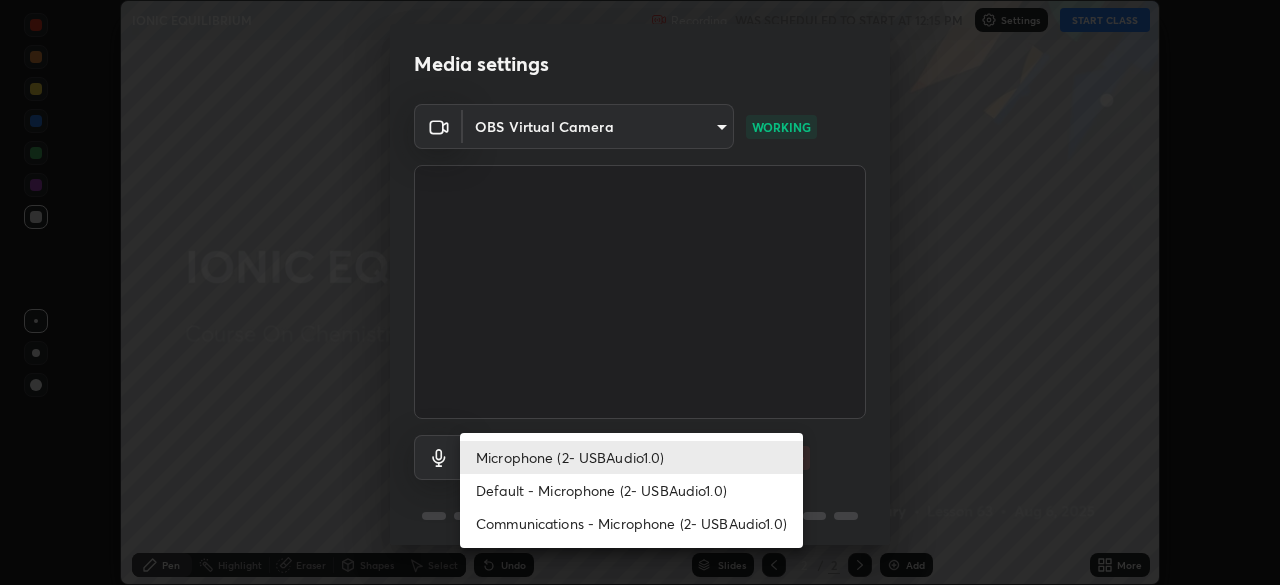 click on "Default - Microphone (2- USBAudio1.0)" at bounding box center (631, 490) 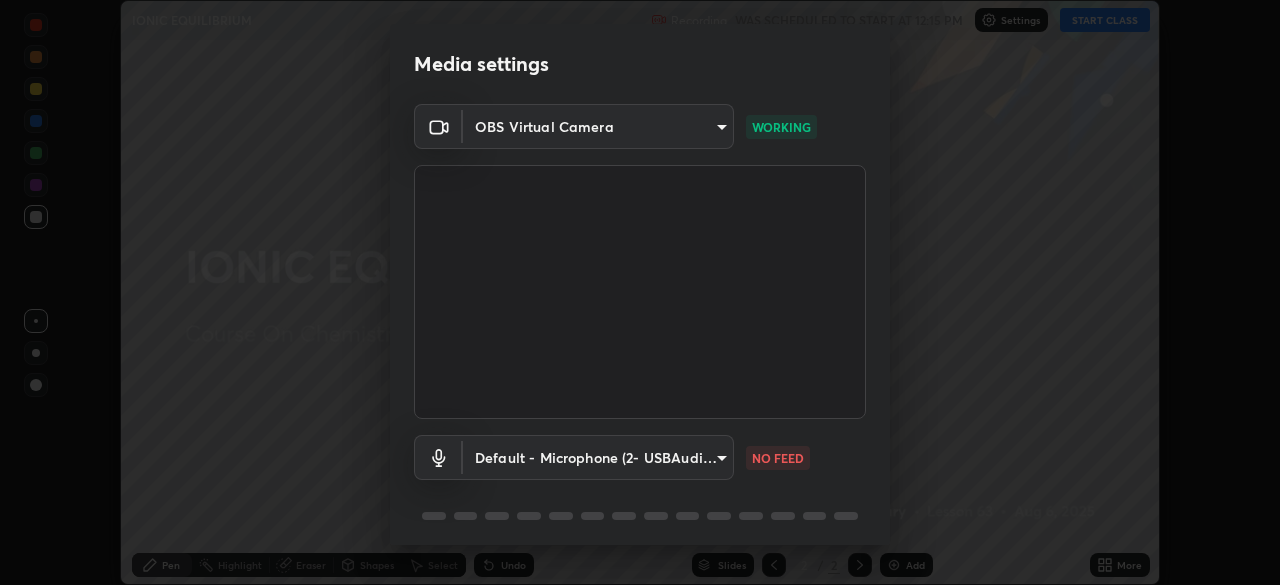 click on "Erase all IONIC EQUILIBRIUM Recording WAS SCHEDULED TO START AT 12:15 PM Settings START CLASS Setting up your live class IONIC EQUILIBRIUM • L63 of Course On Chemistry for IIT Conquer 1 2026 [FIRST] [LAST] Pen Highlight Eraser Shapes Select Undo Slides 2 / 2 Add More No doubts shared Encourage your learners to ask a doubt for better clarity Report an issue Reason for reporting Buffering Chat not working Audio - Video sync issue Educator video quality low ​ Attach an image Report Media settings OBS Virtual Camera [HASH] WORKING Default - Microphone (2- USBAudio1.0) default NO FEED 1 / 5 Next" at bounding box center (640, 292) 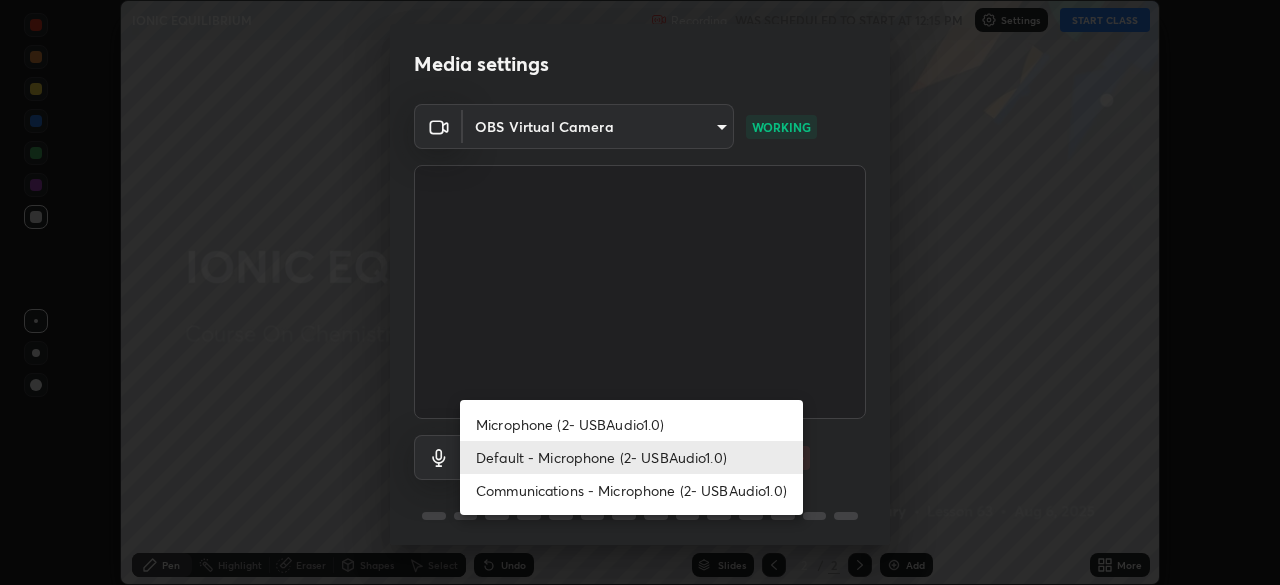 click on "Communications - Microphone (2- USBAudio1.0)" at bounding box center [631, 490] 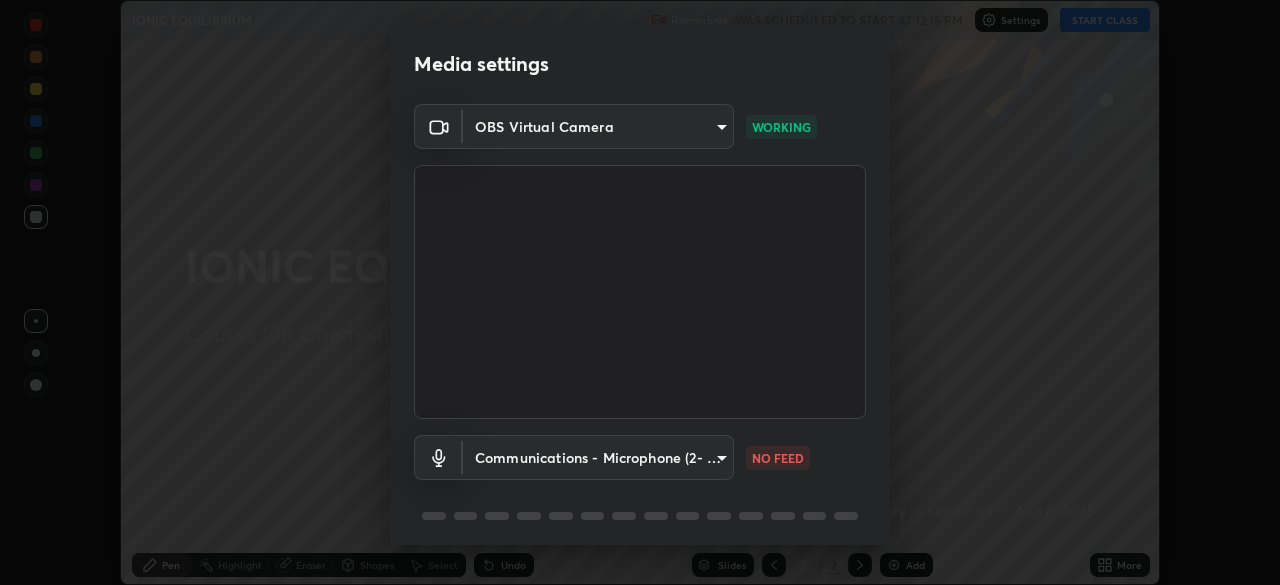 click on "Erase all IONIC EQUILIBRIUM Recording WAS SCHEDULED TO START AT 12:15 PM Settings START CLASS Setting up your live class IONIC EQUILIBRIUM • L63 of Course On Chemistry for IIT Conquer 1 2026 [FIRST] [LAST] Pen Highlight Eraser Shapes Select Undo Slides 2 / 2 Add More No doubts shared Encourage your learners to ask a doubt for better clarity Report an issue Reason for reporting Buffering Chat not working Audio - Video sync issue Educator video quality low ​ Attach an image Report Media settings OBS Virtual Camera [HASH] WORKING Communications - Microphone (2- USBAudio1.0) communications NO FEED 1 / 5 Next" at bounding box center [640, 292] 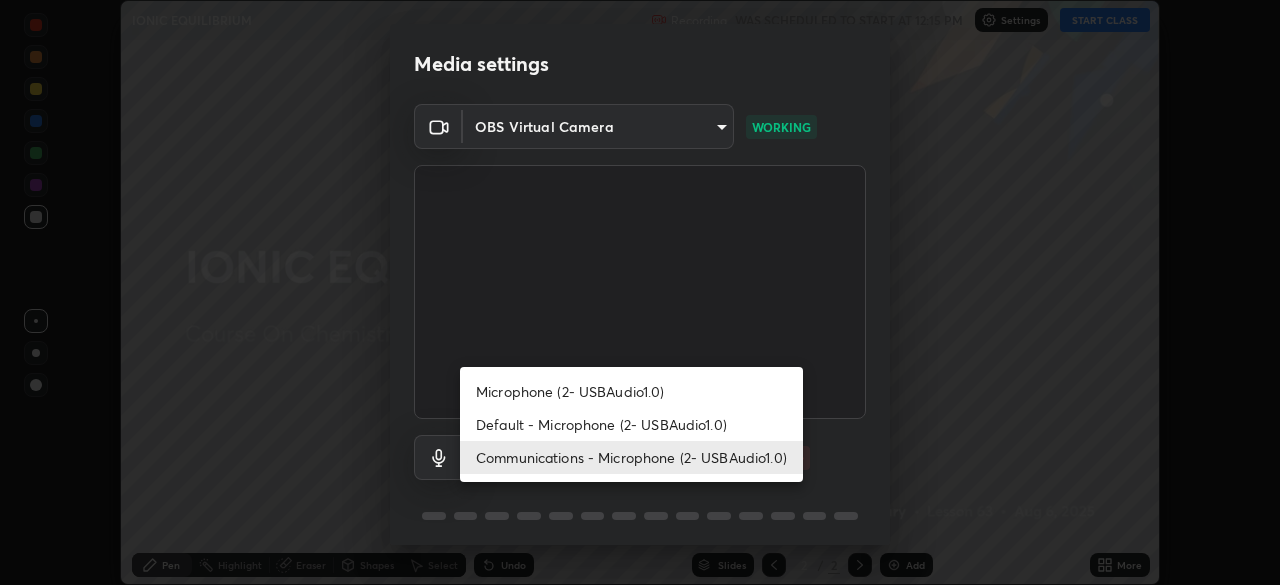 click on "Microphone (2- USBAudio1.0)" at bounding box center (631, 391) 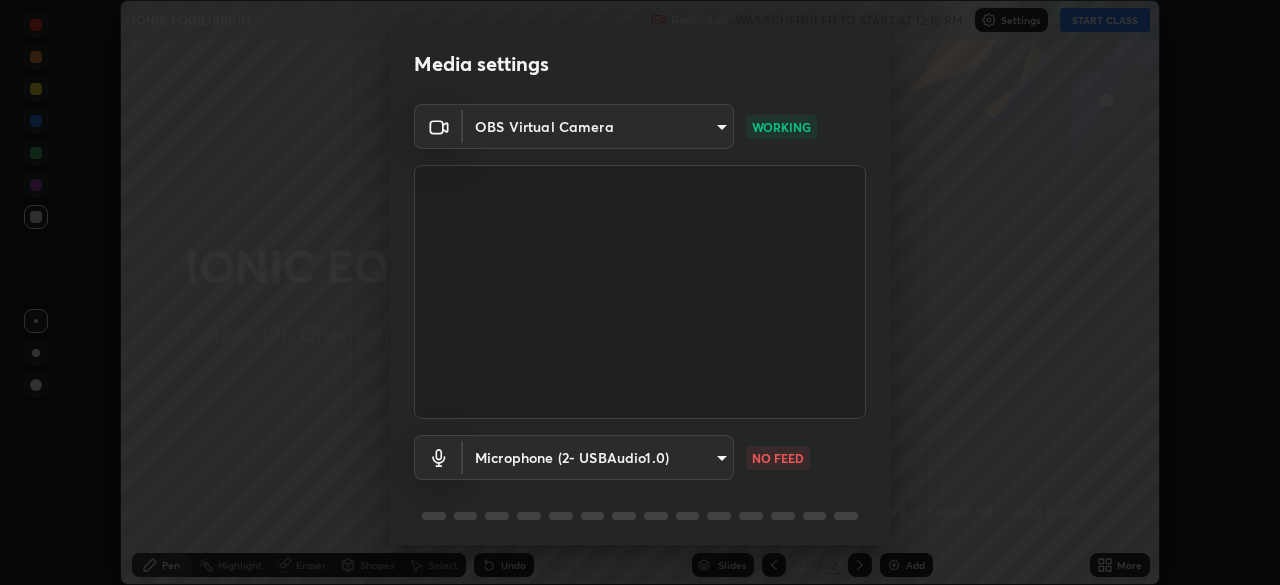 click on "Erase all IONIC EQUILIBRIUM Recording WAS SCHEDULED TO START AT 12:15 PM Settings START CLASS Setting up your live class IONIC EQUILIBRIUM • L63 of Course On Chemistry for IIT Conquer 1 2026 [FIRST] [LAST] Pen Highlight Eraser Shapes Select Undo Slides 2 / 2 Add More No doubts shared Encourage your learners to ask a doubt for better clarity Report an issue Reason for reporting Buffering Chat not working Audio - Video sync issue Educator video quality low ​ Attach an image Report Media settings OBS Virtual Camera [HASH] WORKING Microphone (2- USBAudio1.0) [HASH] NO FEED 1 / 5 Next" at bounding box center [640, 292] 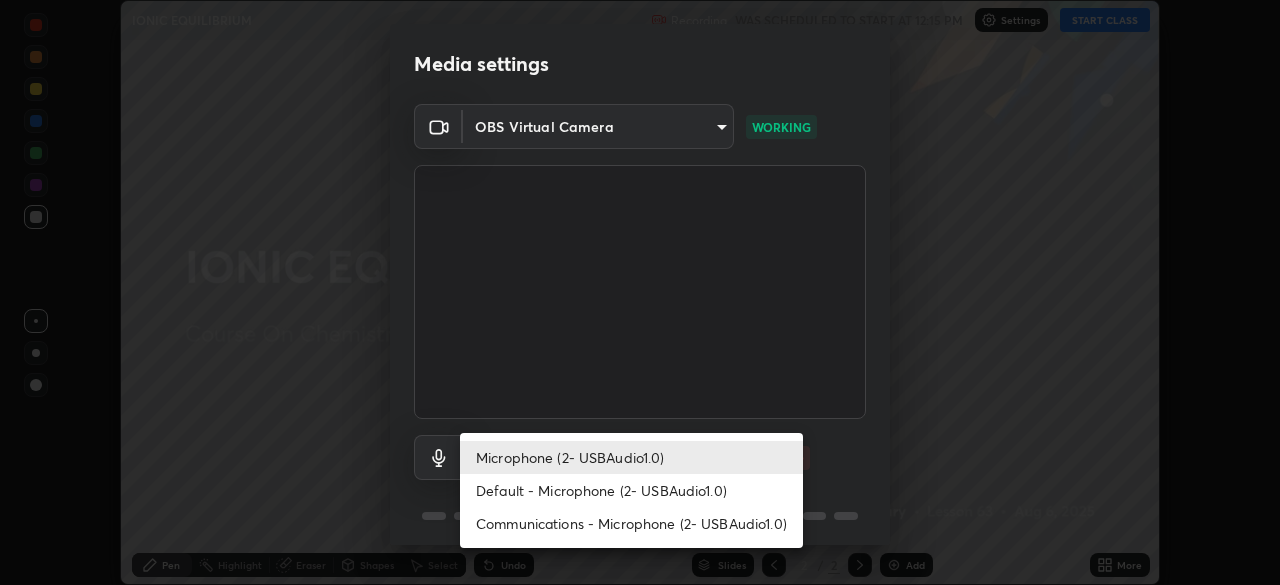 click on "Default - Microphone (2- USBAudio1.0)" at bounding box center [631, 490] 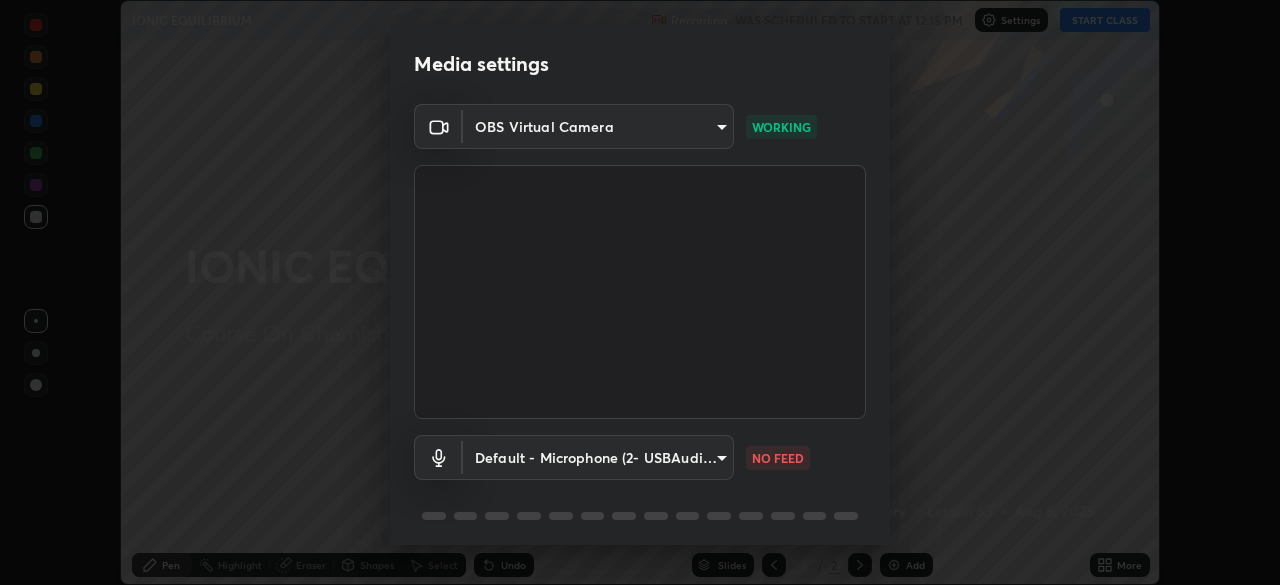 click on "Erase all IONIC EQUILIBRIUM Recording WAS SCHEDULED TO START AT 12:15 PM Settings START CLASS Setting up your live class IONIC EQUILIBRIUM • L63 of Course On Chemistry for IIT Conquer 1 2026 [FIRST] [LAST] Pen Highlight Eraser Shapes Select Undo Slides 2 / 2 Add More No doubts shared Encourage your learners to ask a doubt for better clarity Report an issue Reason for reporting Buffering Chat not working Audio - Video sync issue Educator video quality low ​ Attach an image Report Media settings OBS Virtual Camera [HASH] WORKING Default - Microphone (2- USBAudio1.0) default NO FEED 1 / 5 Next" at bounding box center (640, 292) 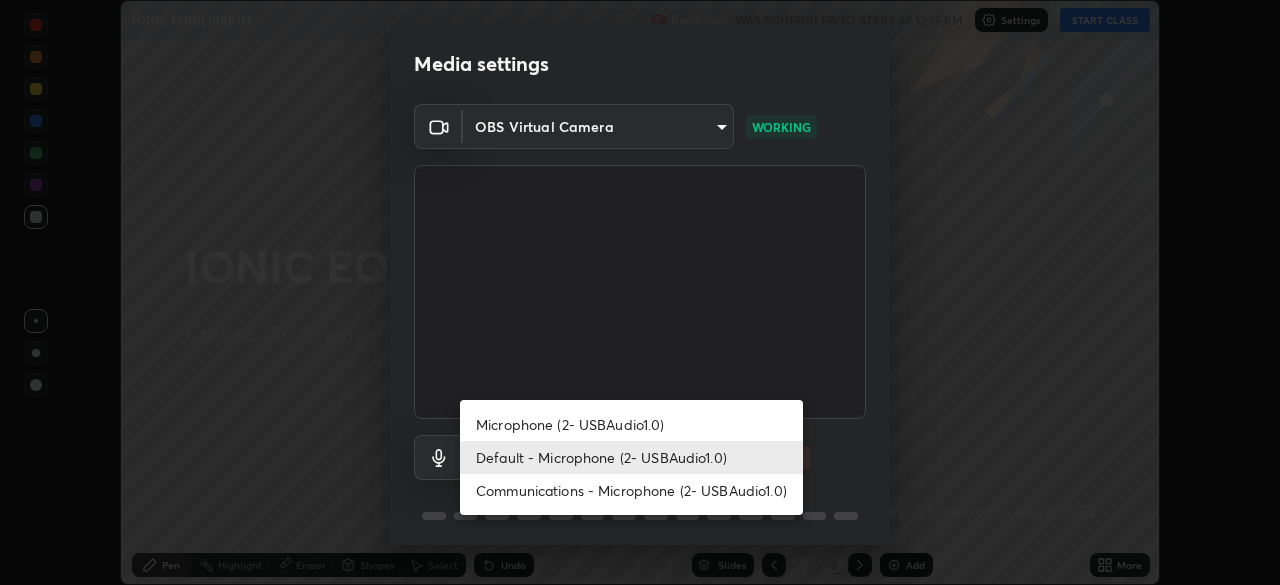 click on "Microphone (2- USBAudio1.0)" at bounding box center (631, 424) 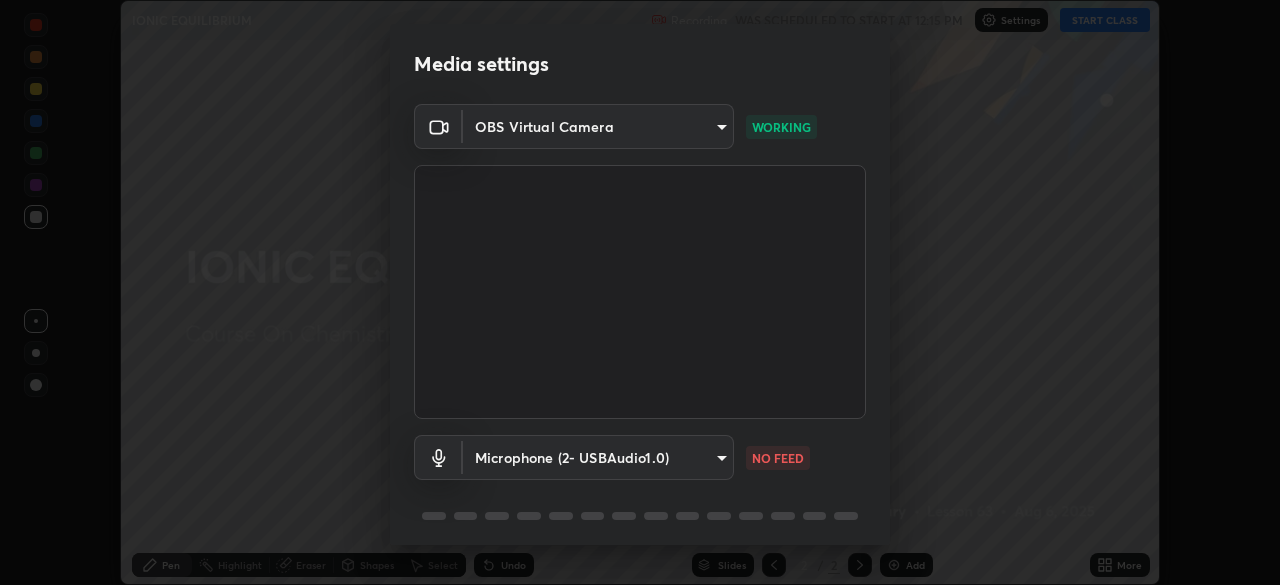 click on "Erase all IONIC EQUILIBRIUM Recording WAS SCHEDULED TO START AT 12:15 PM Settings START CLASS Setting up your live class IONIC EQUILIBRIUM • L63 of Course On Chemistry for IIT Conquer 1 2026 [FIRST] [LAST] Pen Highlight Eraser Shapes Select Undo Slides 2 / 2 Add More No doubts shared Encourage your learners to ask a doubt for better clarity Report an issue Reason for reporting Buffering Chat not working Audio - Video sync issue Educator video quality low ​ Attach an image Report Media settings OBS Virtual Camera [HASH] WORKING Microphone (2- USBAudio1.0) [HASH] NO FEED 1 / 5 Next" at bounding box center (640, 292) 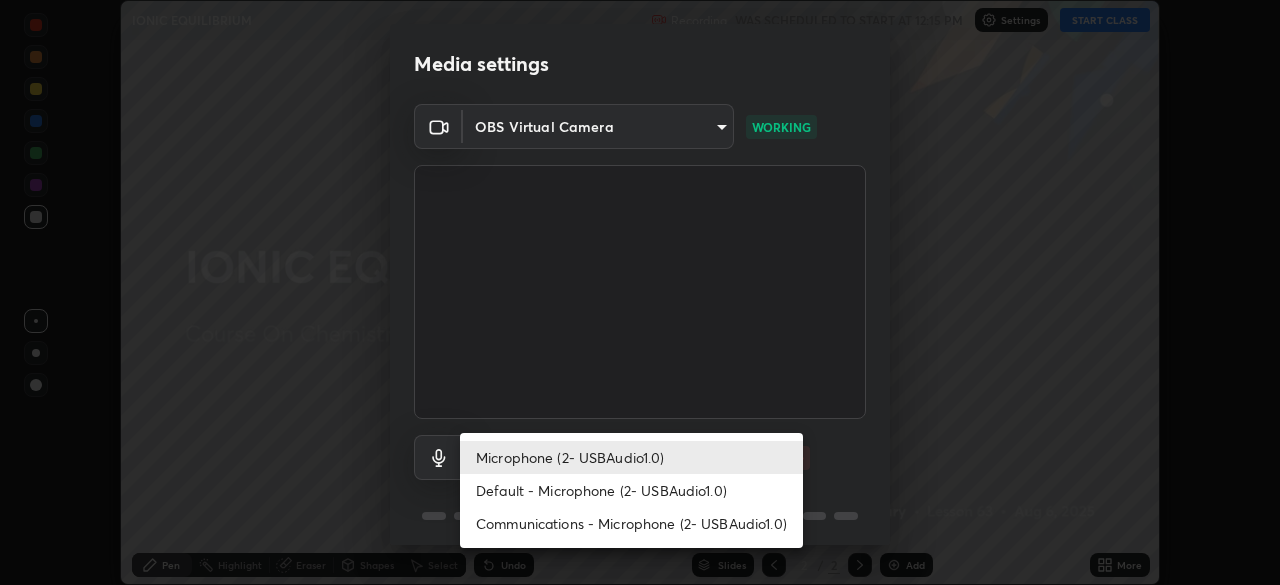 click on "Default - Microphone (2- USBAudio1.0)" at bounding box center (631, 490) 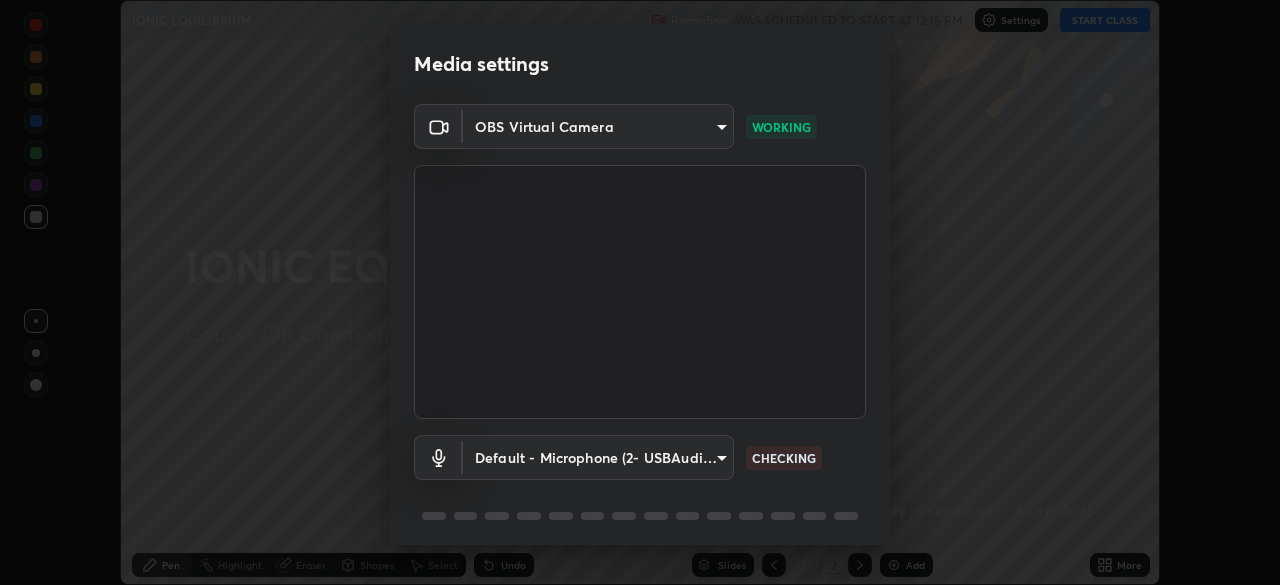 click on "Erase all IONIC EQUILIBRIUM Recording WAS SCHEDULED TO START AT 12:15 PM Settings START CLASS Setting up your live class IONIC EQUILIBRIUM • L63 of Course On Chemistry for IIT Conquer 1 2026 [FIRST] [LAST] Pen Highlight Eraser Shapes Select Undo Slides 2 / 2 Add More No doubts shared Encourage your learners to ask a doubt for better clarity Report an issue Reason for reporting Buffering Chat not working Audio - Video sync issue Educator video quality low ​ Attach an image Report Media settings OBS Virtual Camera [HASH] WORKING Default - Microphone (2- USBAudio1.0) default CHECKING 1 / 5 Next" at bounding box center (640, 292) 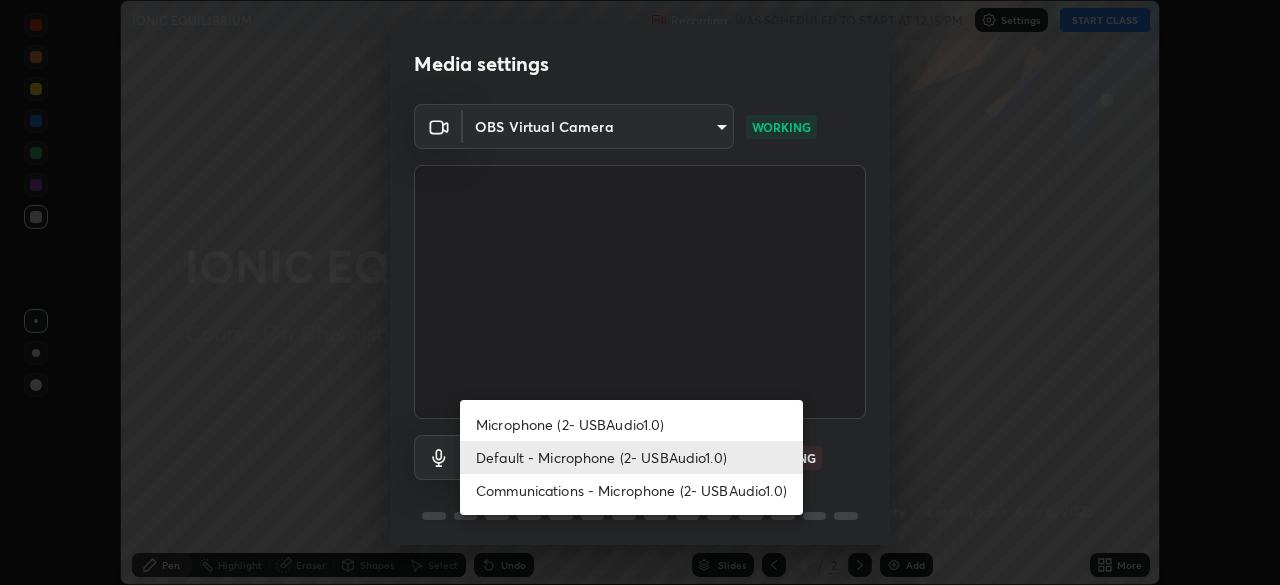 click on "Communications - Microphone (2- USBAudio1.0)" at bounding box center [631, 490] 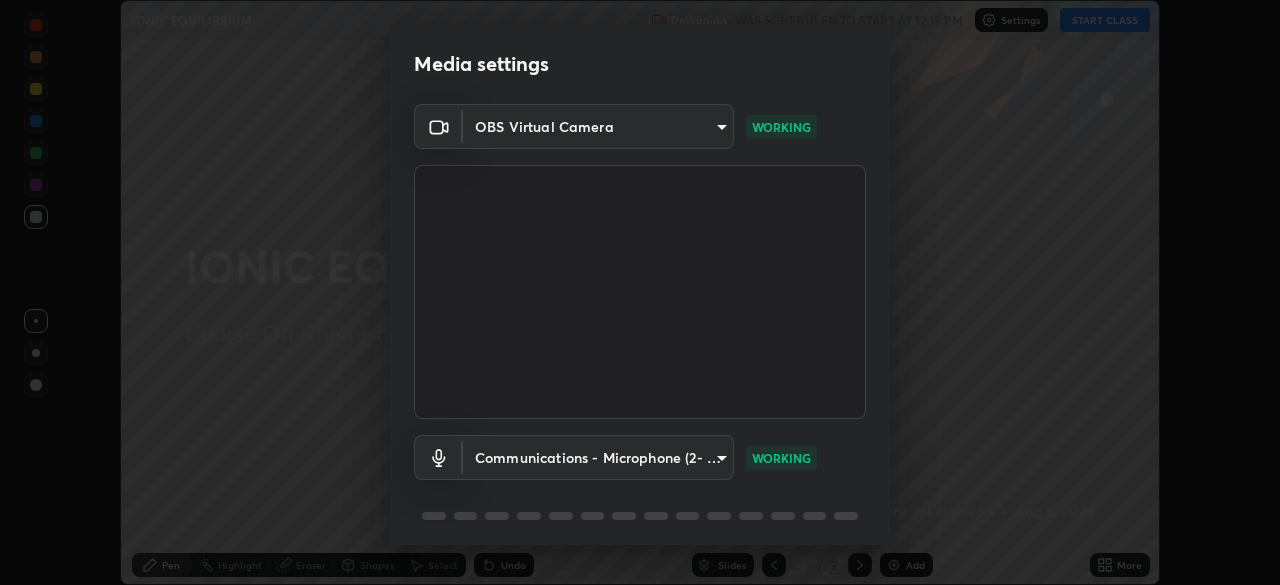 scroll, scrollTop: 71, scrollLeft: 0, axis: vertical 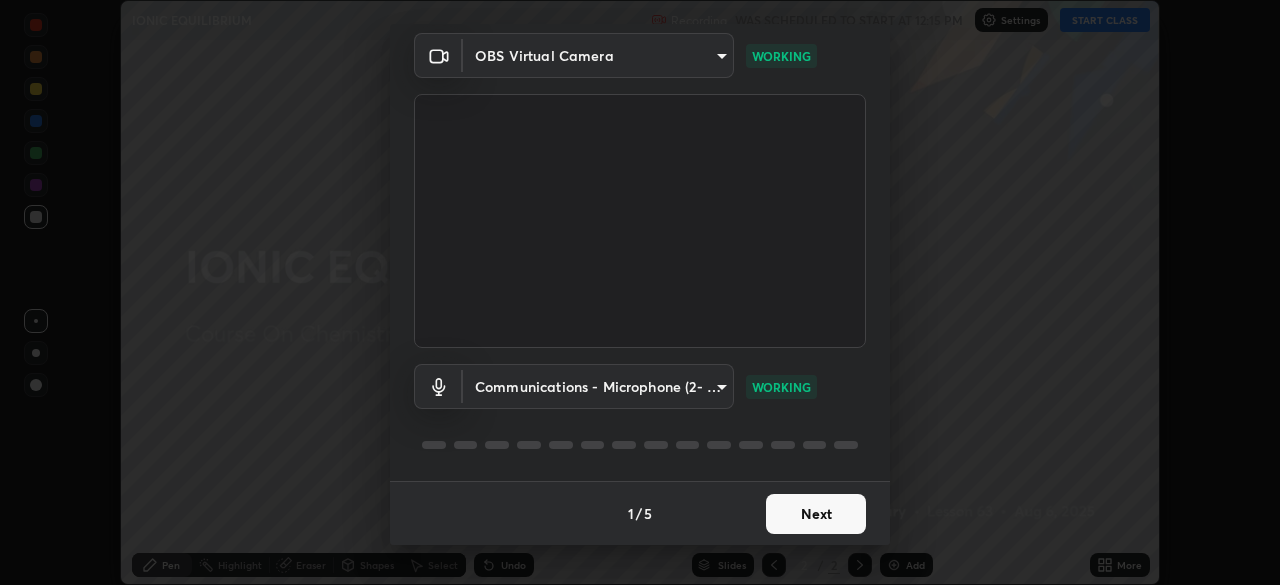 click on "Erase all IONIC EQUILIBRIUM Recording WAS SCHEDULED TO START AT 12:15 PM Settings START CLASS Setting up your live class IONIC EQUILIBRIUM • L63 of Course On Chemistry for IIT Conquer 1 2026 [FIRST] [LAST] Pen Highlight Eraser Shapes Select Undo Slides 2 / 2 Add More No doubts shared Encourage your learners to ask a doubt for better clarity Report an issue Reason for reporting Buffering Chat not working Audio - Video sync issue Educator video quality low ​ Attach an image Report Media settings OBS Virtual Camera [HASH] WORKING Communications - Microphone (2- USBAudio1.0) communications WORKING 1 / 5 Next" at bounding box center (640, 292) 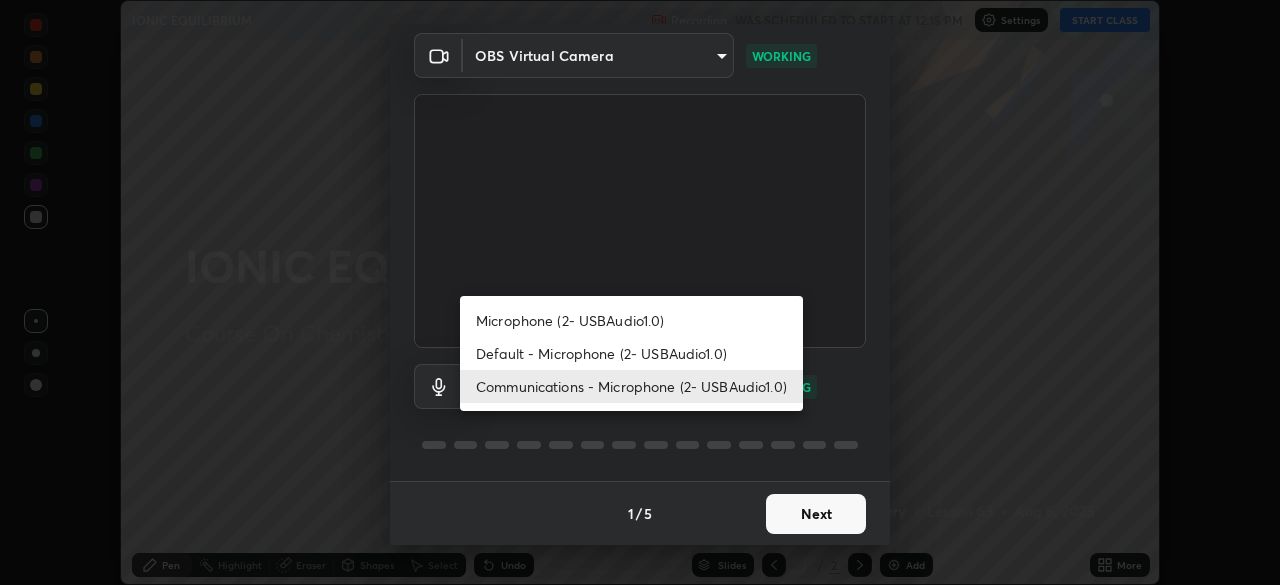 click on "Default - Microphone (2- USBAudio1.0)" at bounding box center (631, 353) 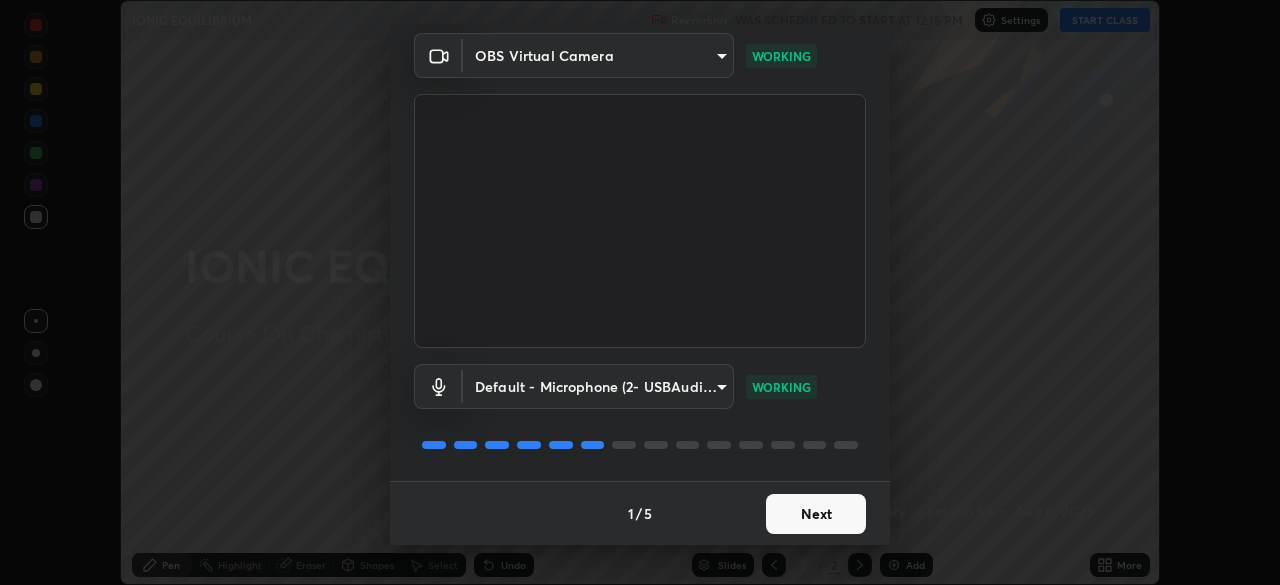 click on "Next" at bounding box center (816, 514) 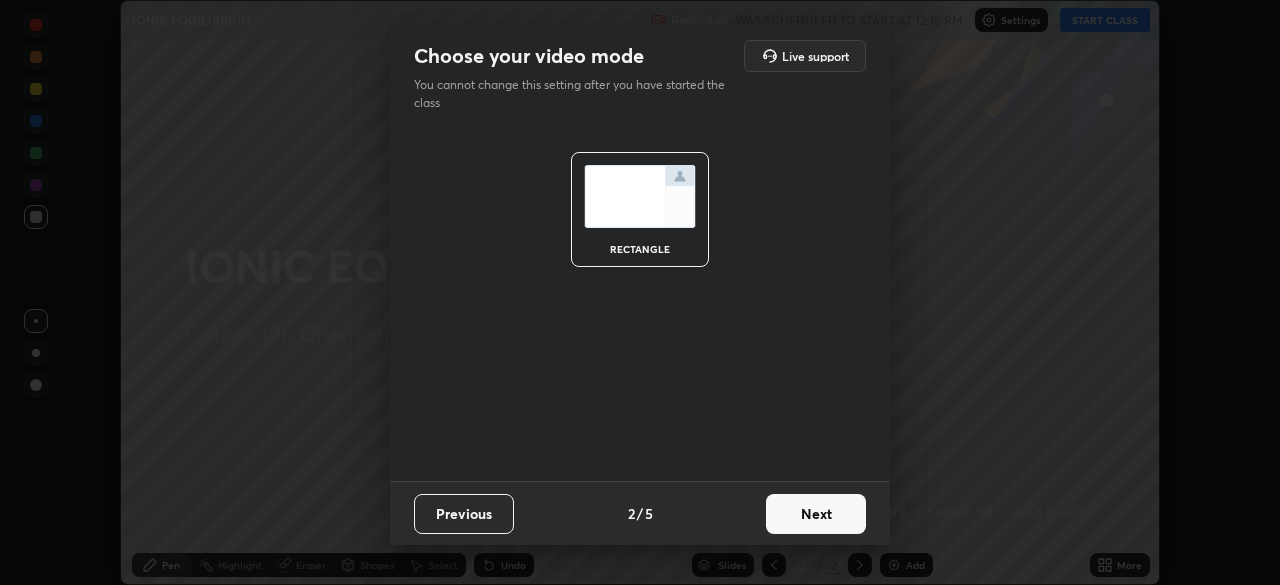 scroll, scrollTop: 0, scrollLeft: 0, axis: both 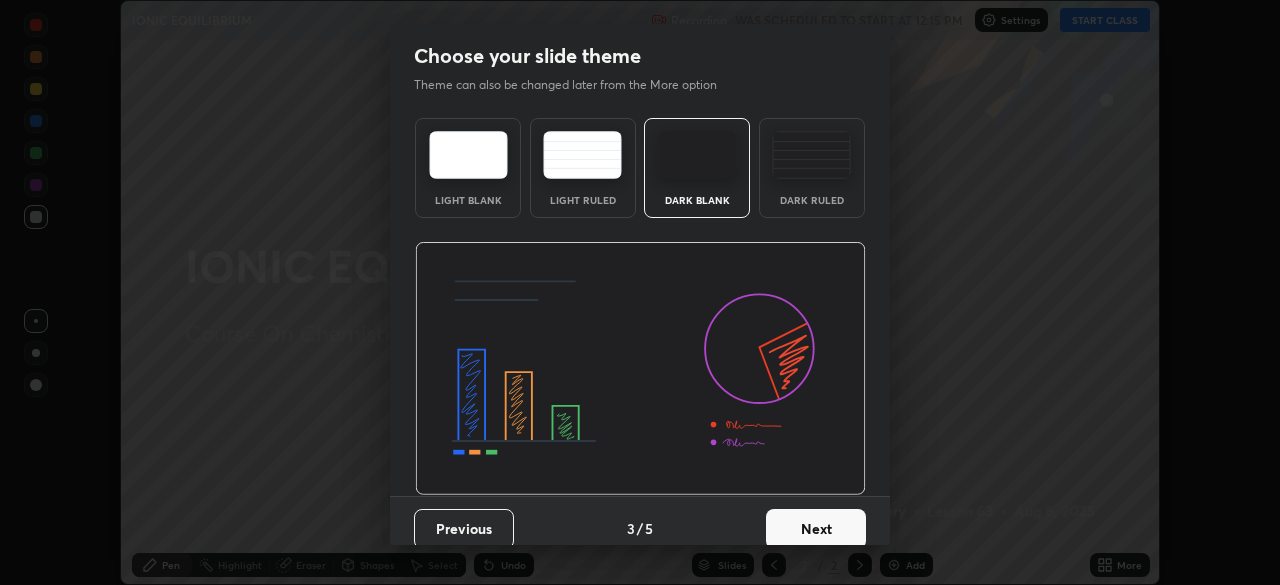 click on "Next" at bounding box center (816, 529) 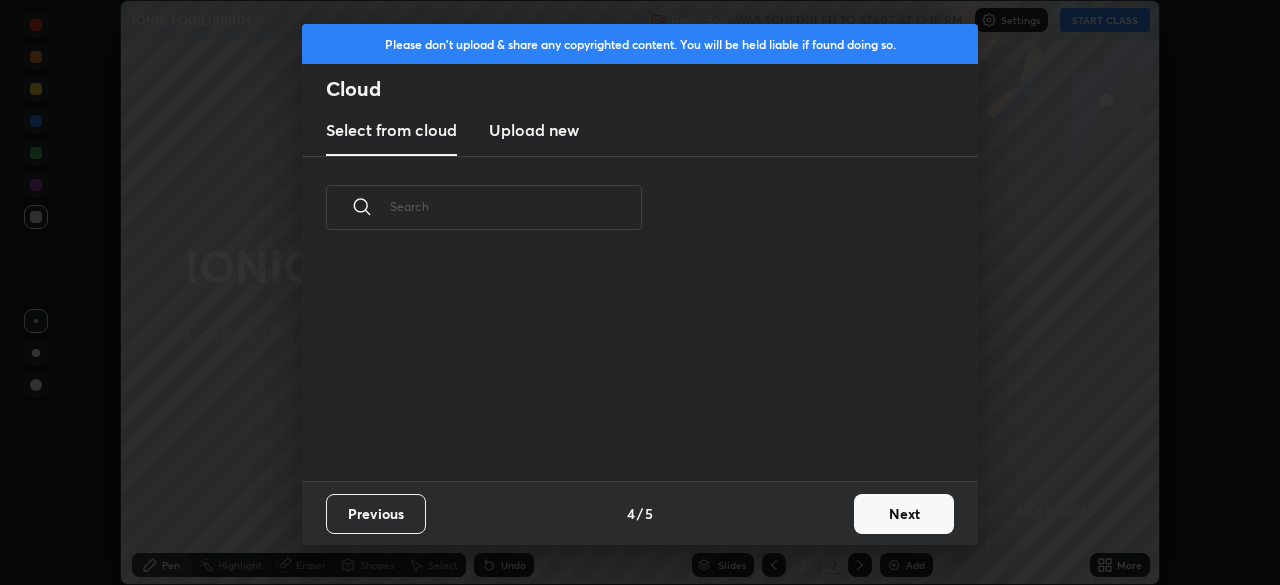 click on "Next" at bounding box center (904, 514) 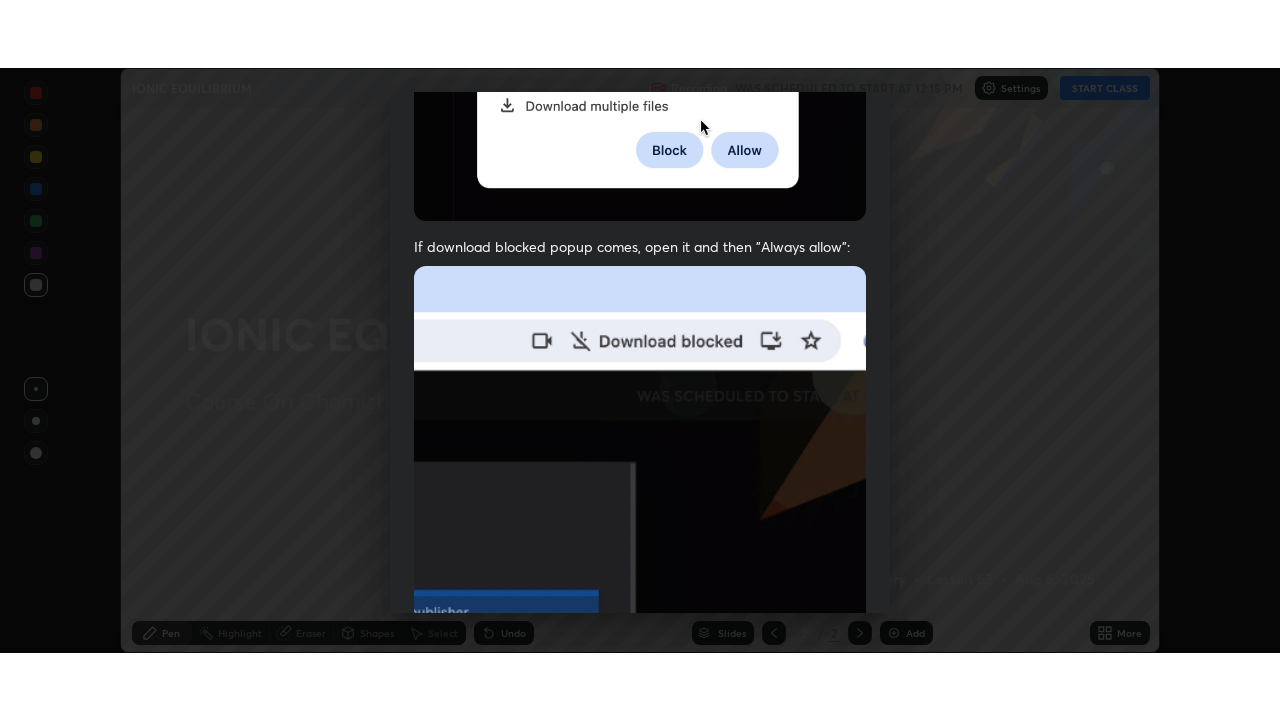 scroll, scrollTop: 479, scrollLeft: 0, axis: vertical 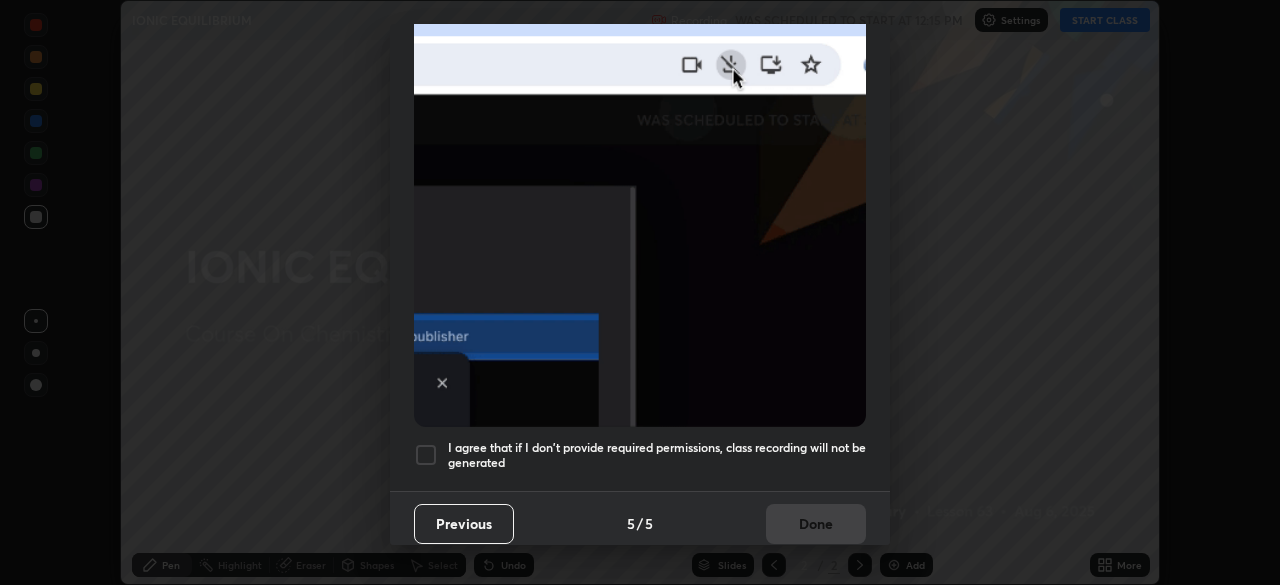 click at bounding box center [426, 455] 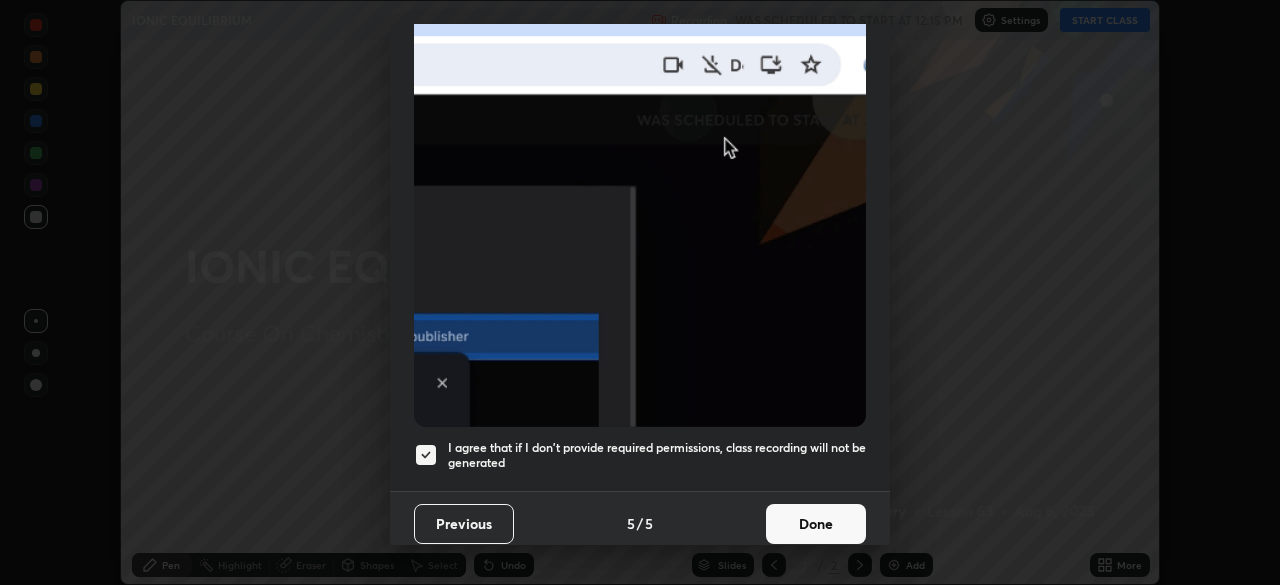 click on "Done" at bounding box center (816, 524) 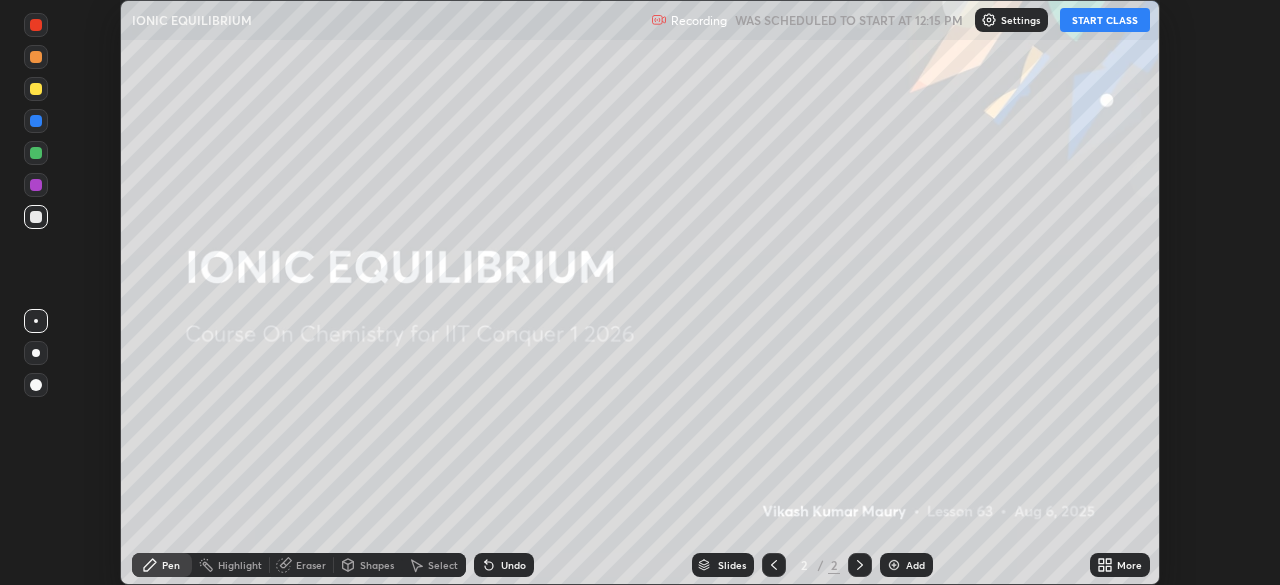 click on "START CLASS" at bounding box center (1105, 20) 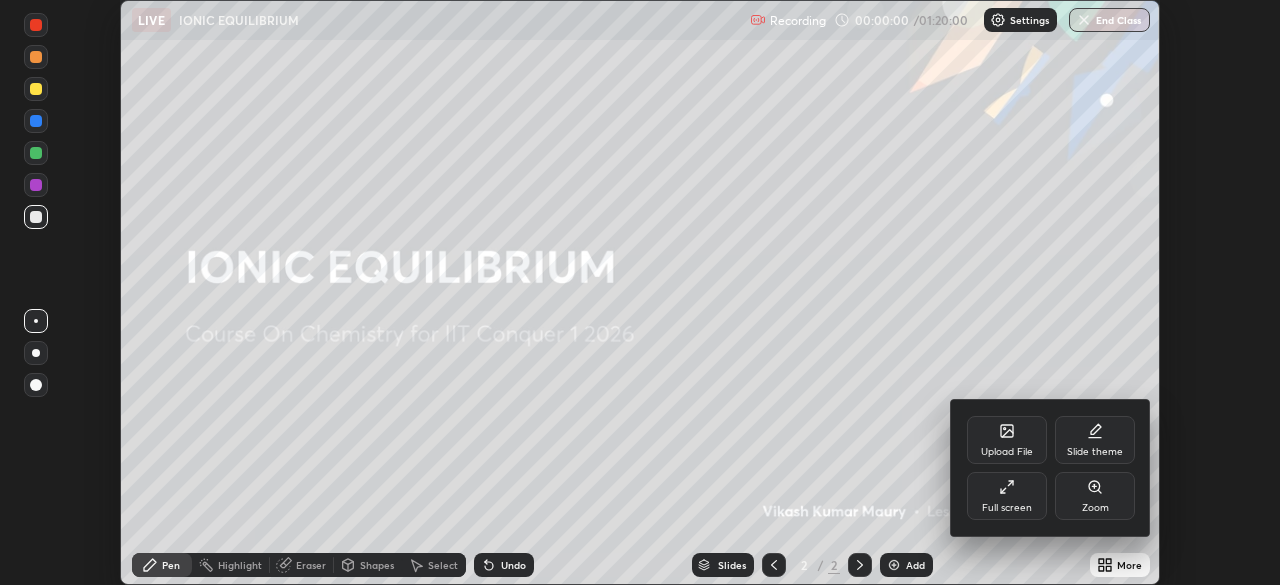 click on "Full screen" at bounding box center [1007, 496] 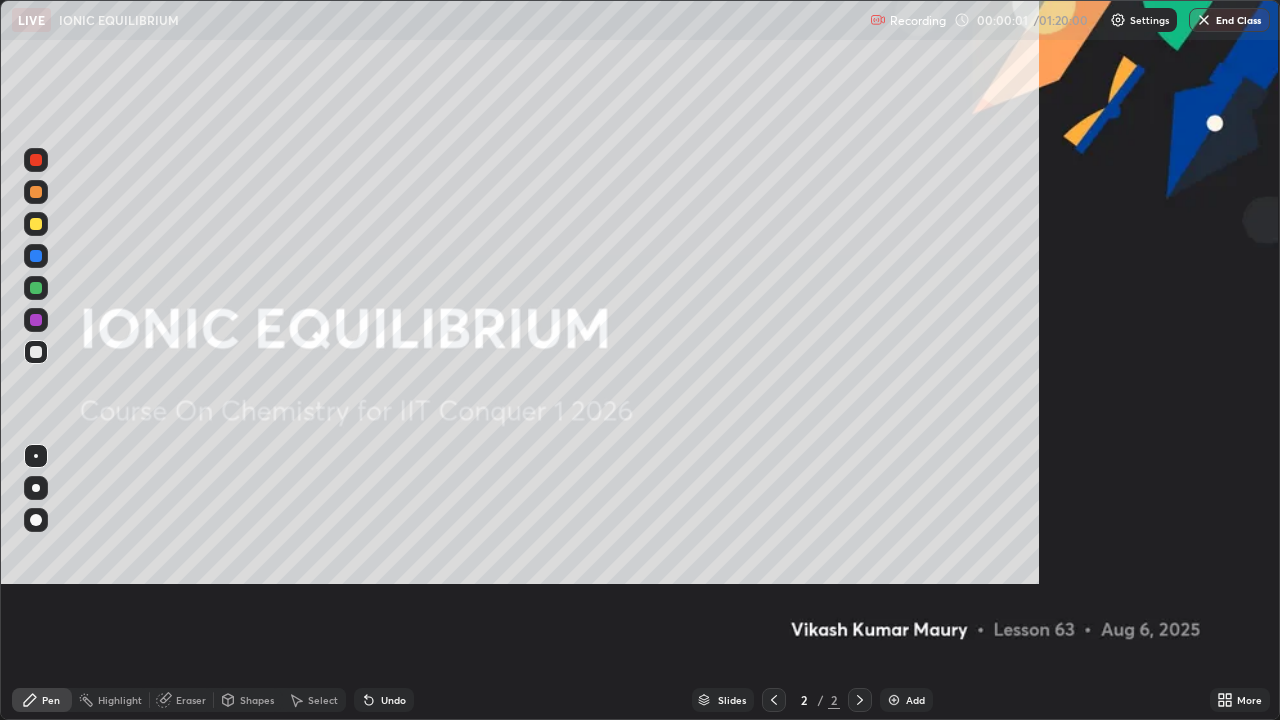 scroll, scrollTop: 99280, scrollLeft: 98720, axis: both 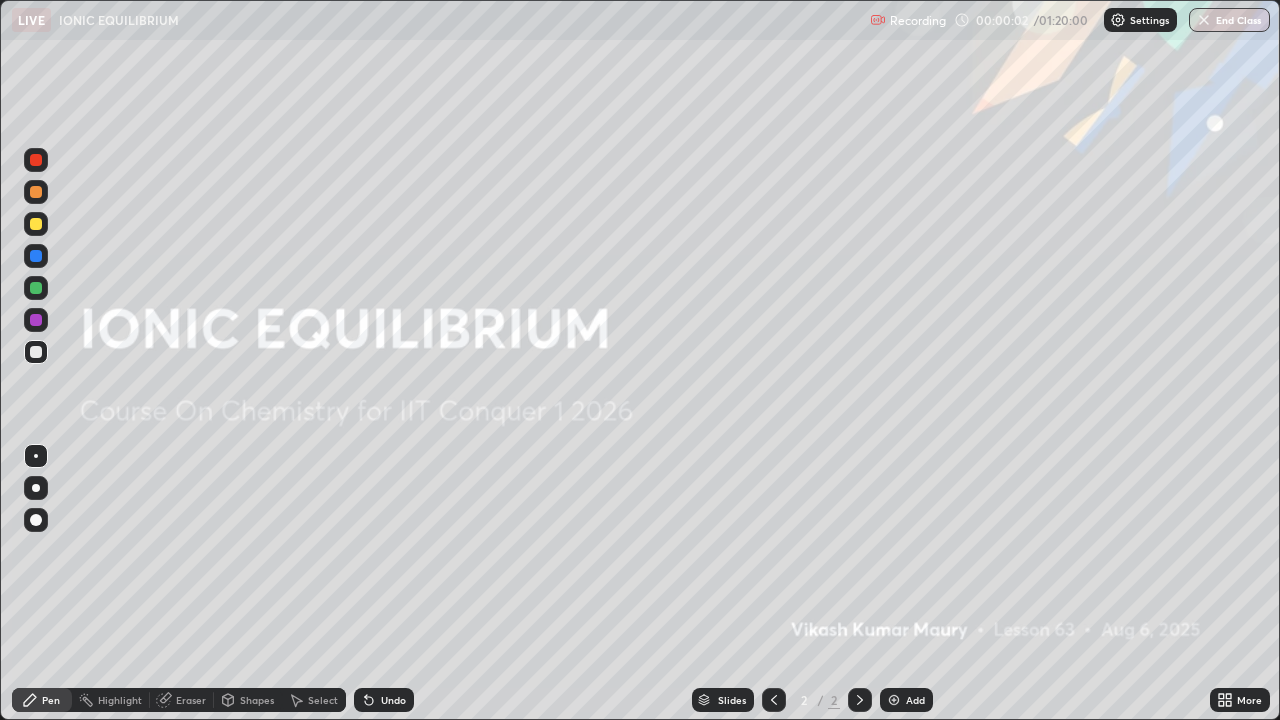 click on "Add" at bounding box center (906, 700) 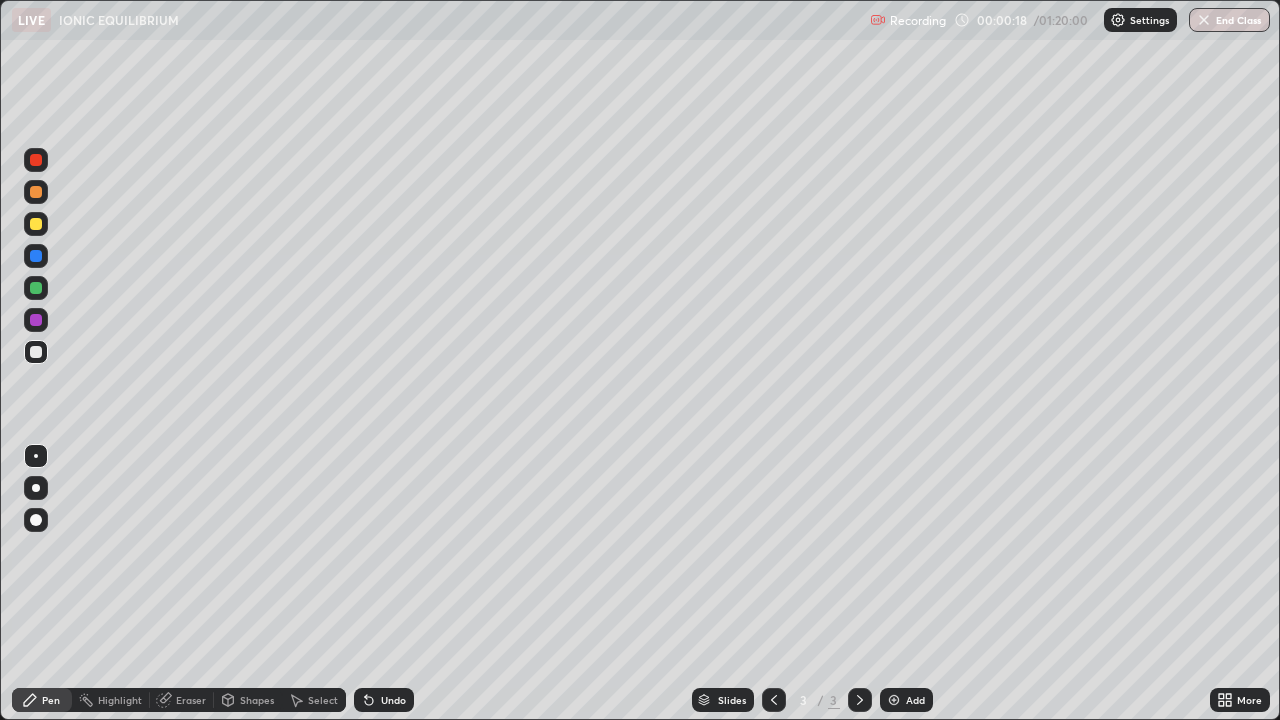 click on "More" at bounding box center [1249, 700] 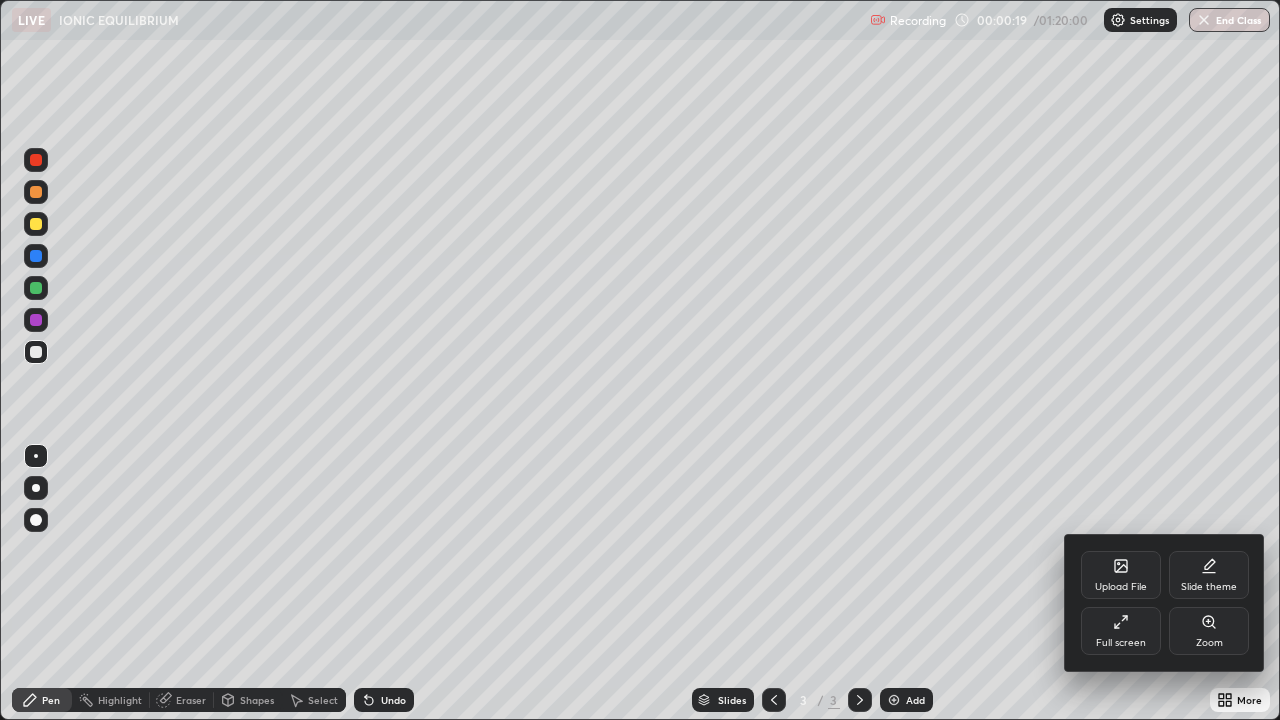 click on "Full screen" at bounding box center [1121, 631] 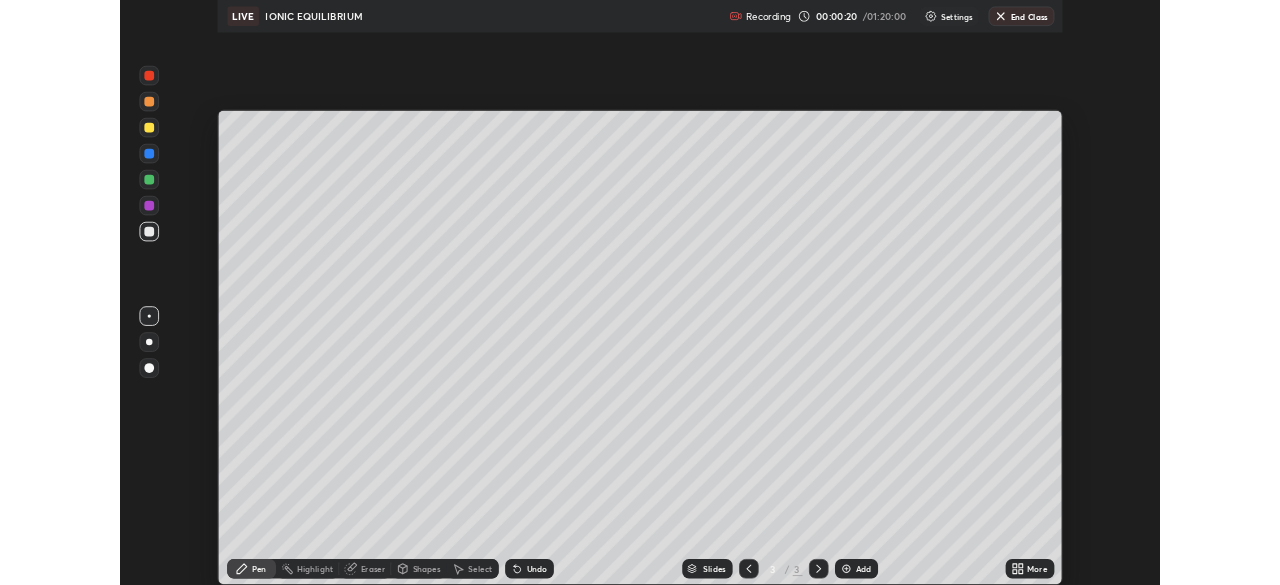 scroll, scrollTop: 585, scrollLeft: 1280, axis: both 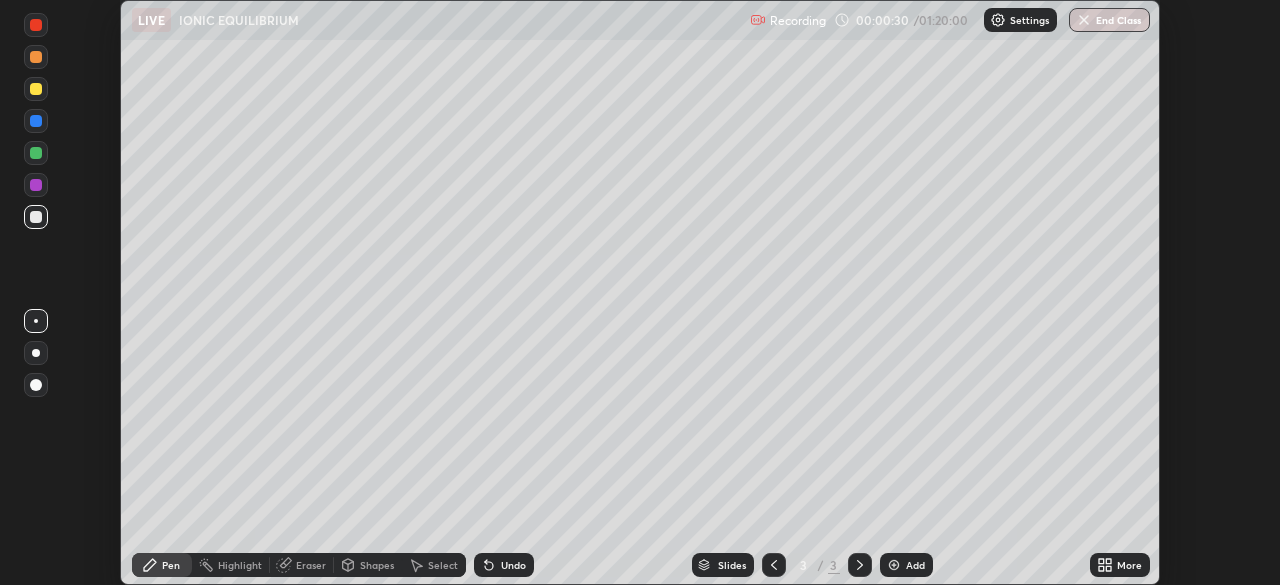 click on "More" at bounding box center [1129, 565] 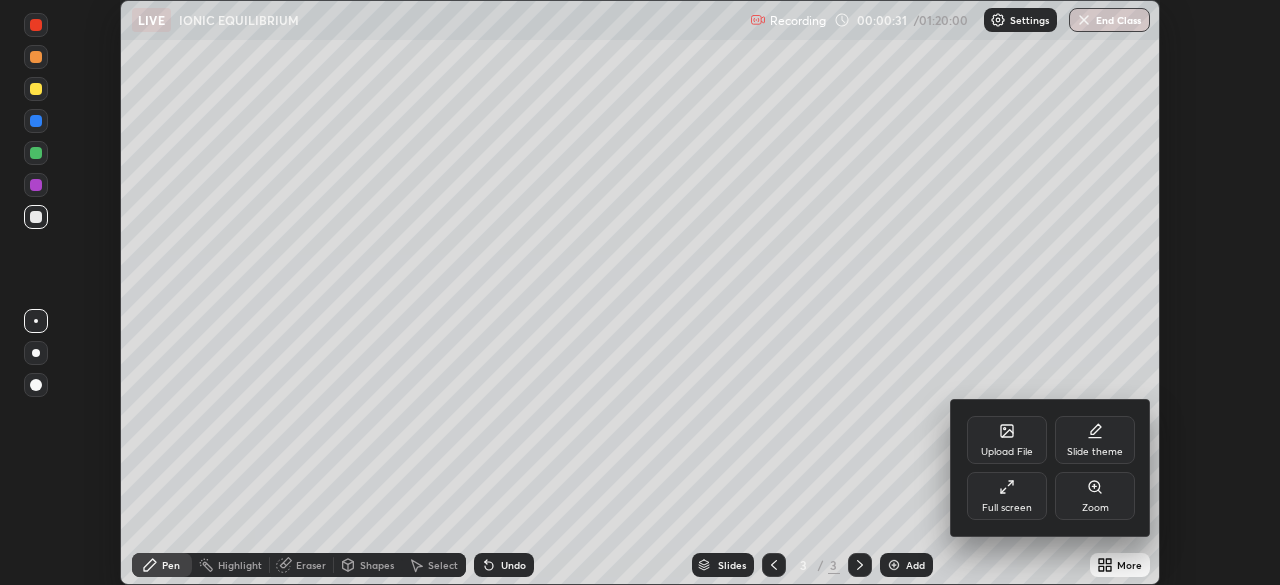 click on "Full screen" at bounding box center [1007, 496] 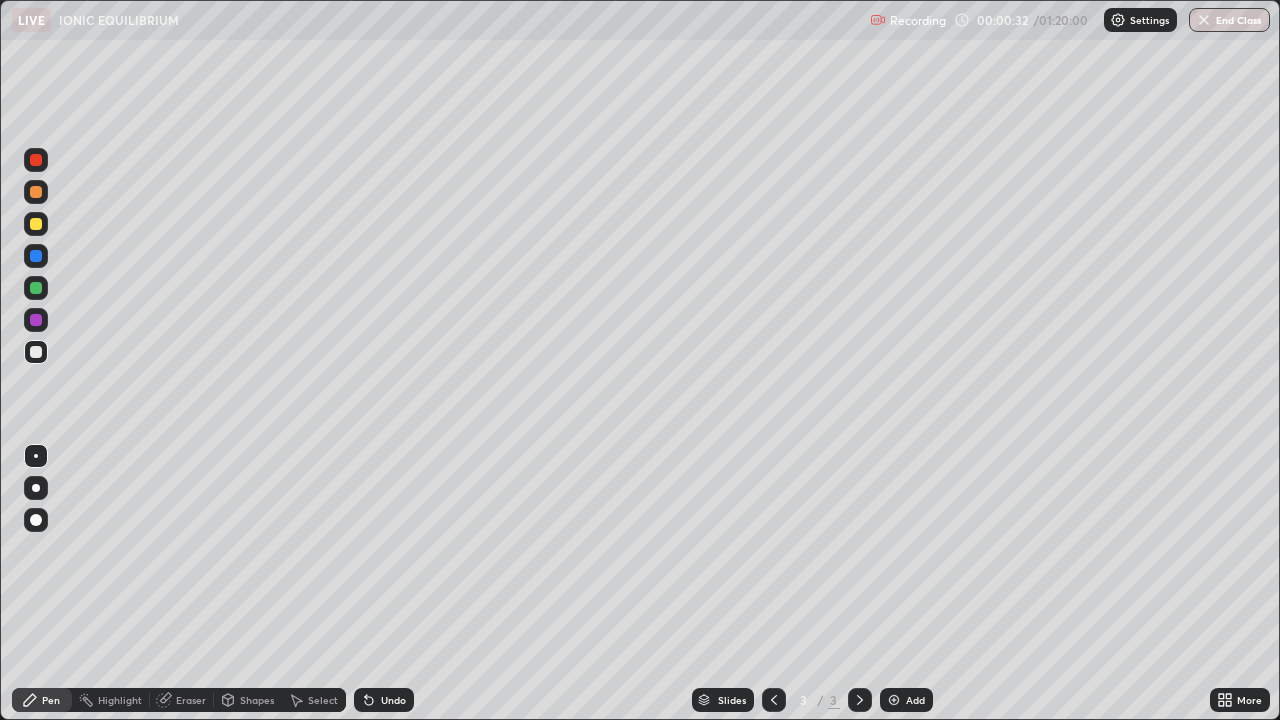 scroll, scrollTop: 99280, scrollLeft: 98720, axis: both 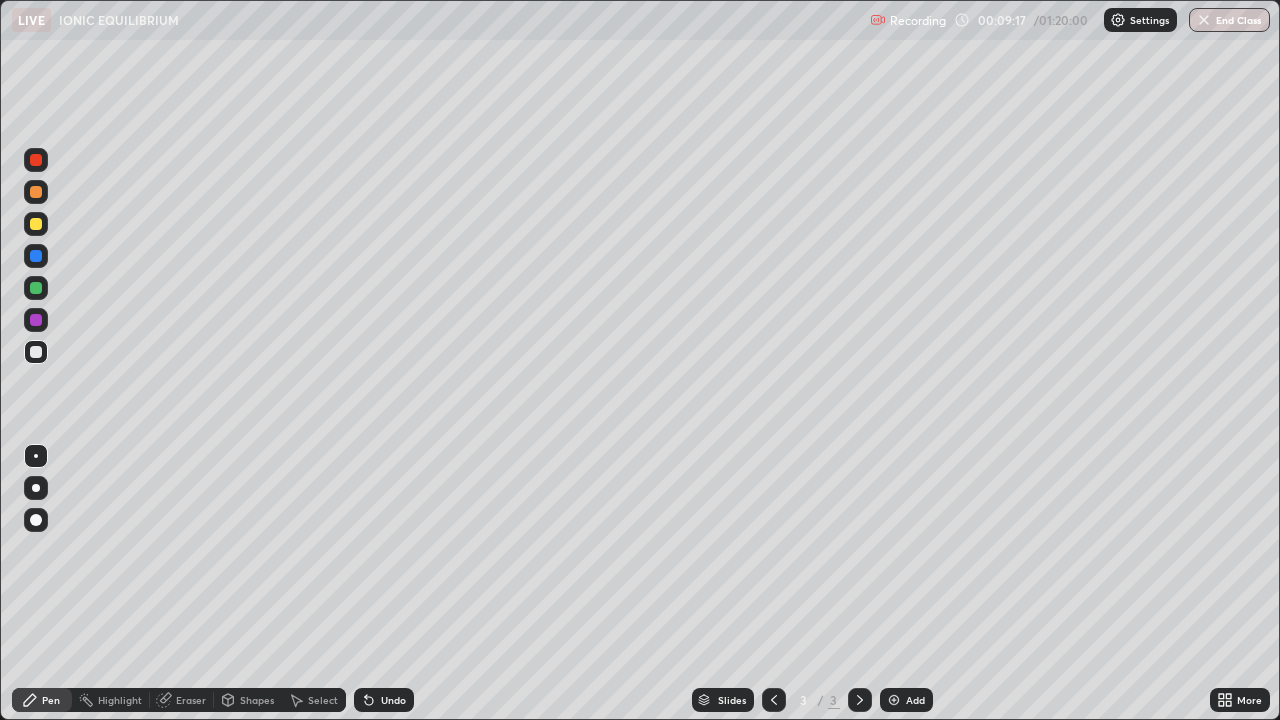 click on "Add" at bounding box center [906, 700] 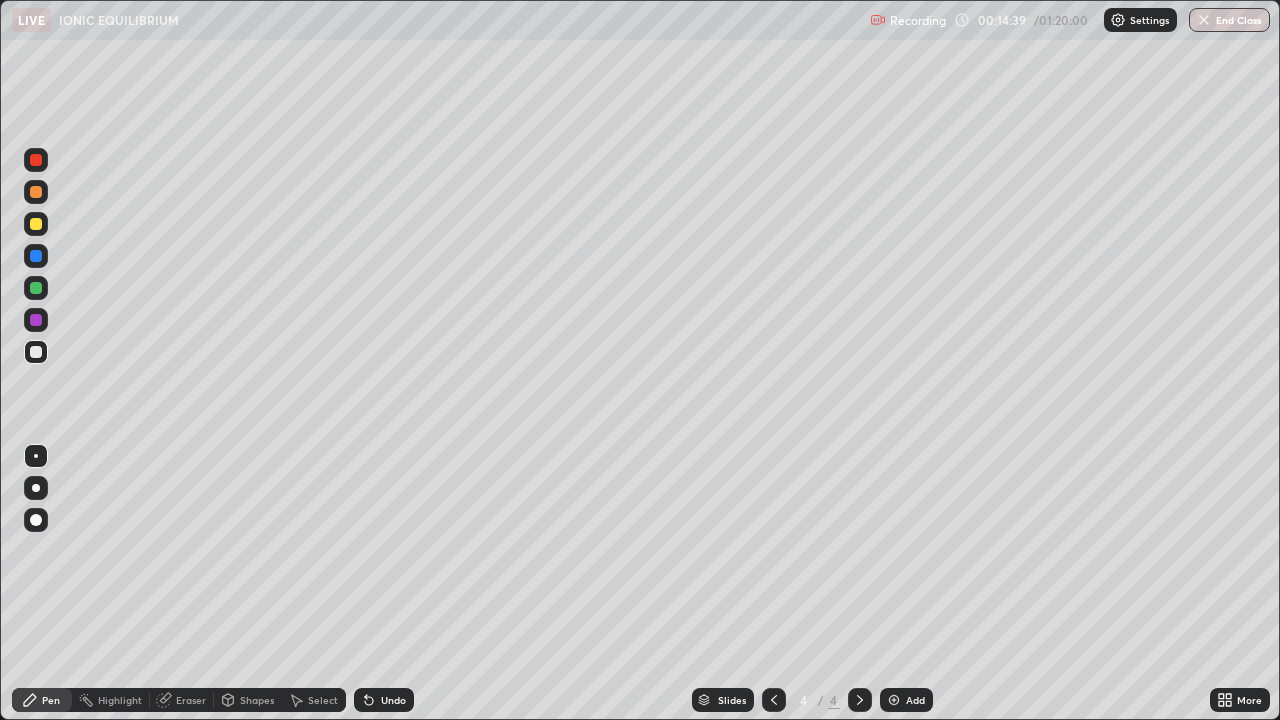 click on "Eraser" at bounding box center (191, 700) 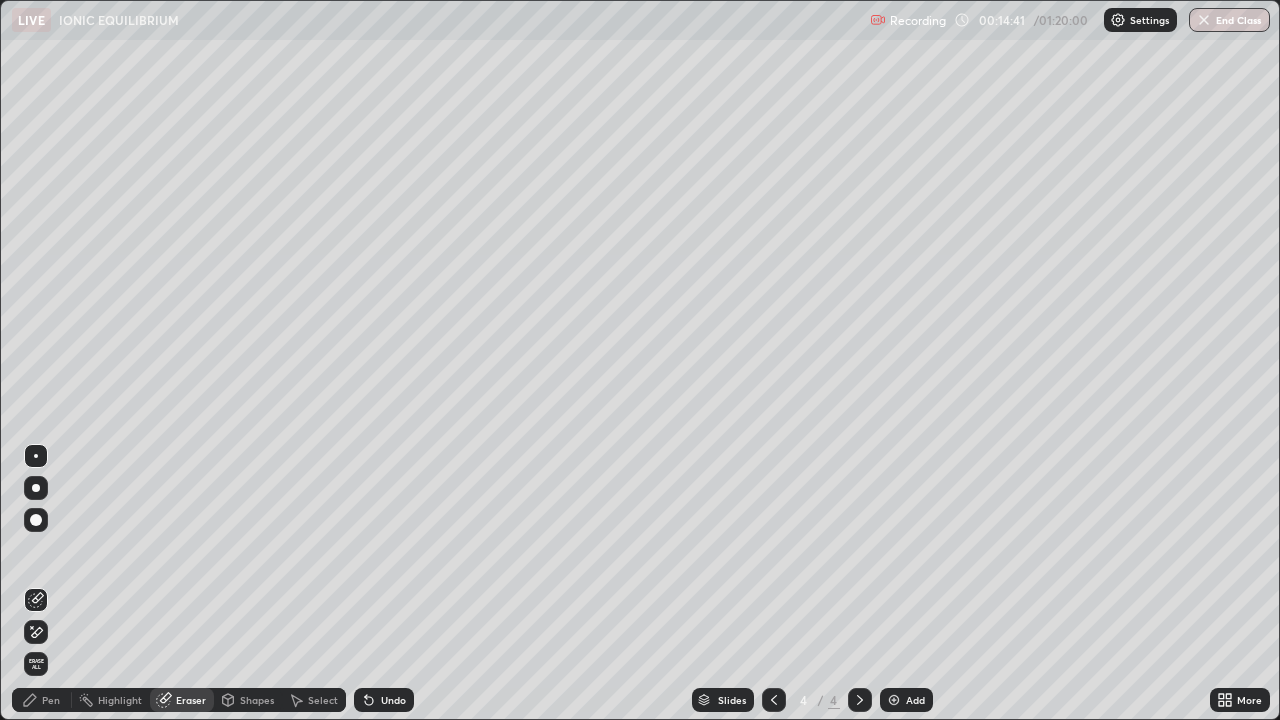 click 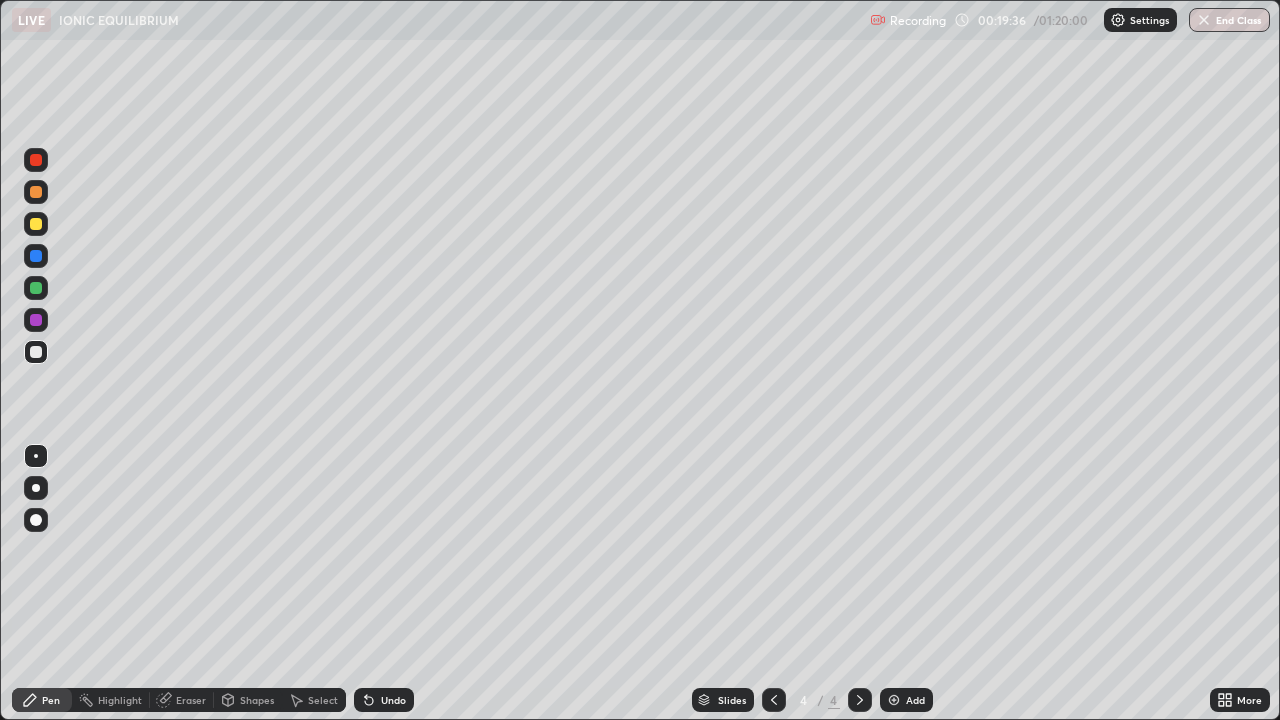 click on "Add" at bounding box center (906, 700) 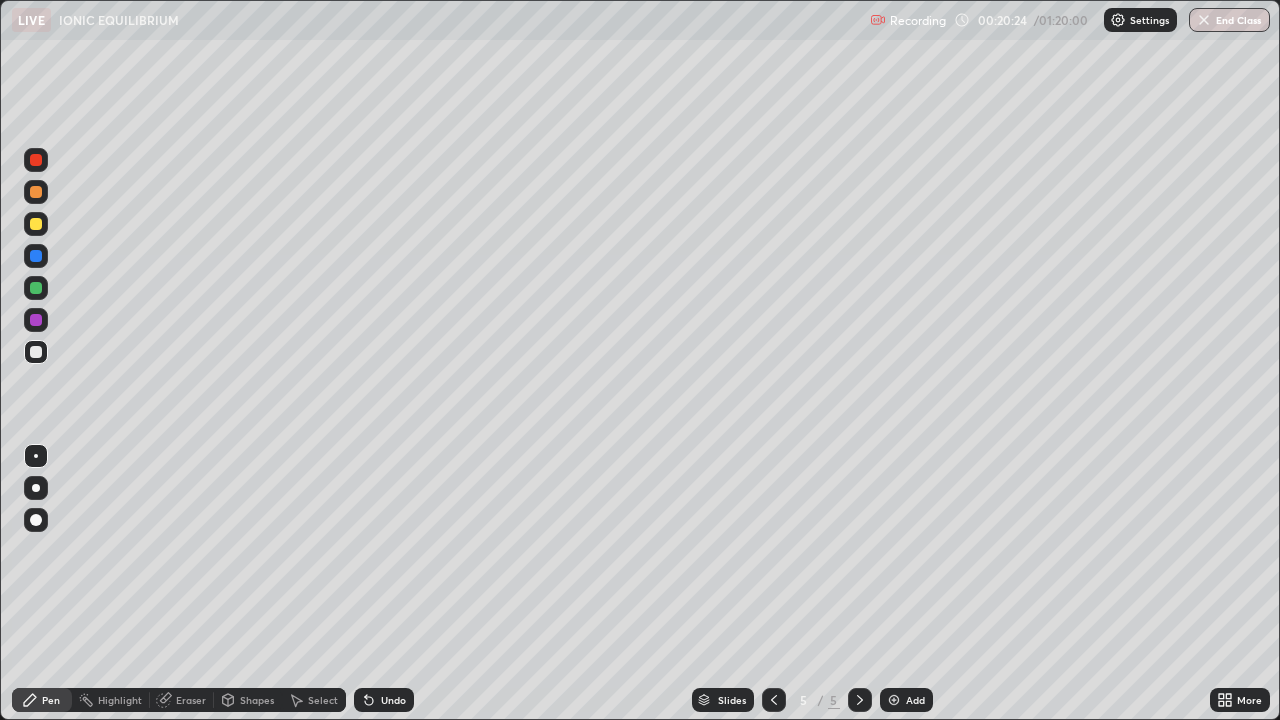 click 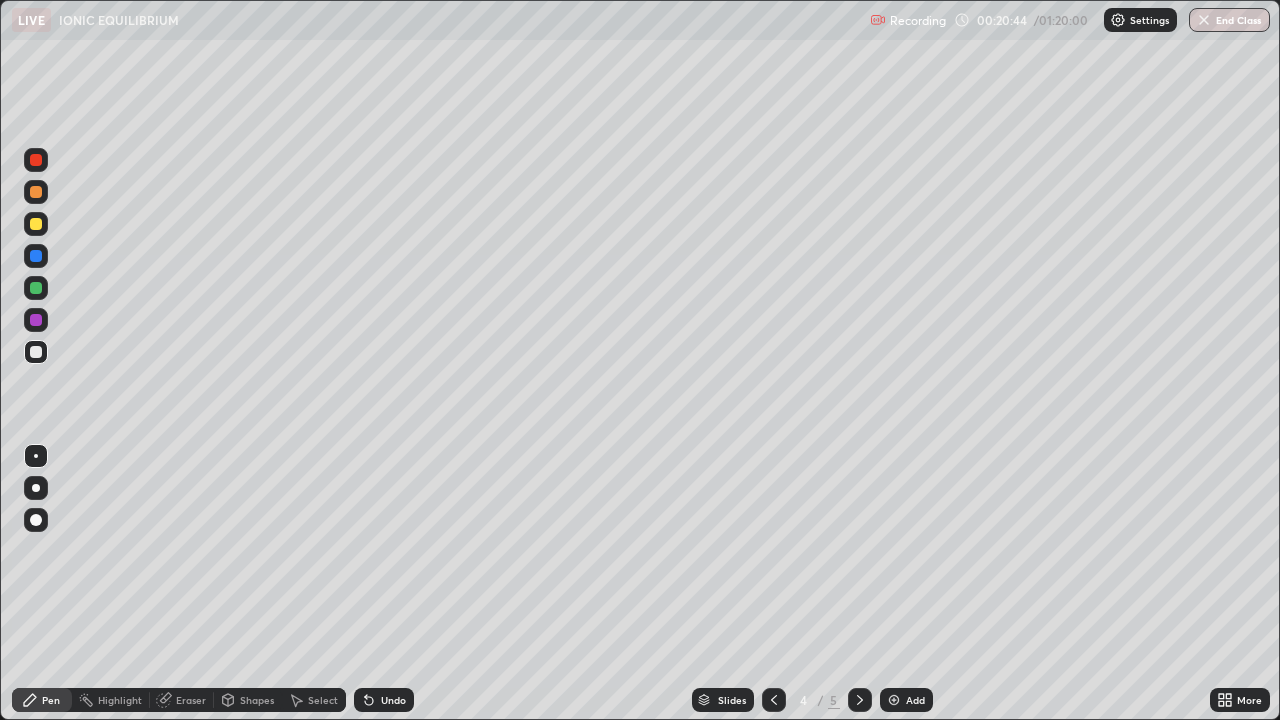 click 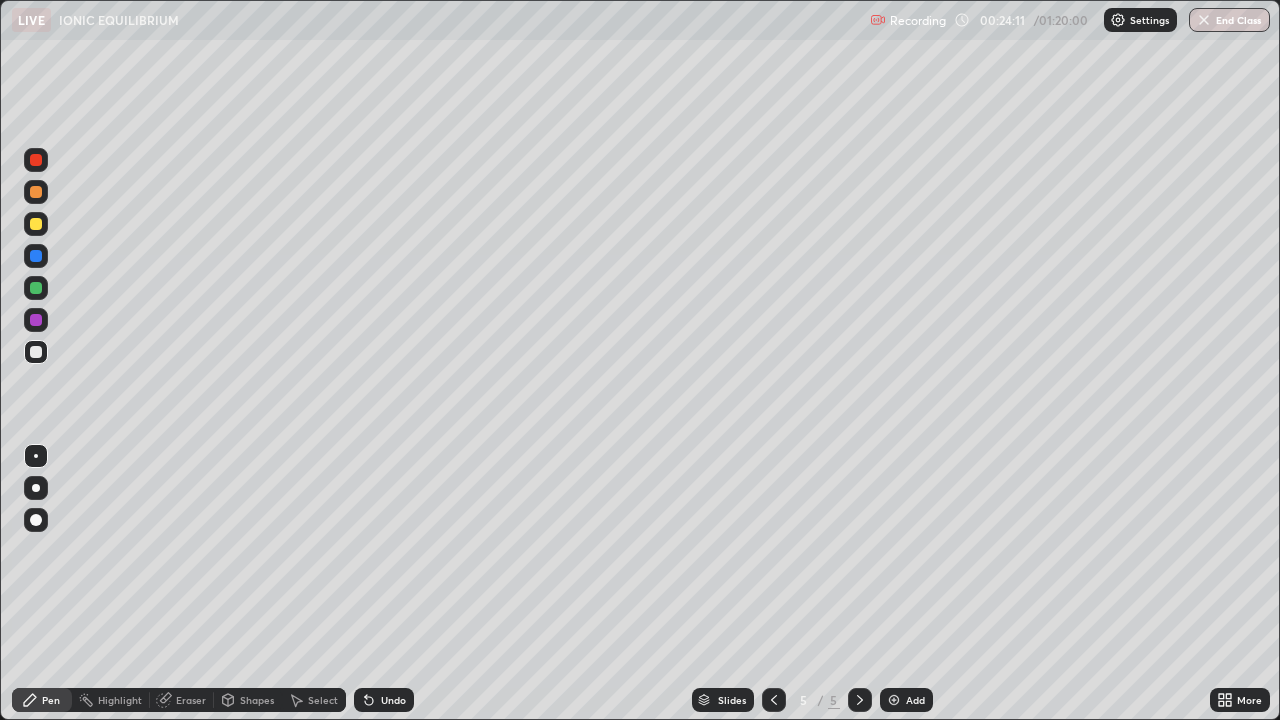 click on "Eraser" at bounding box center (191, 700) 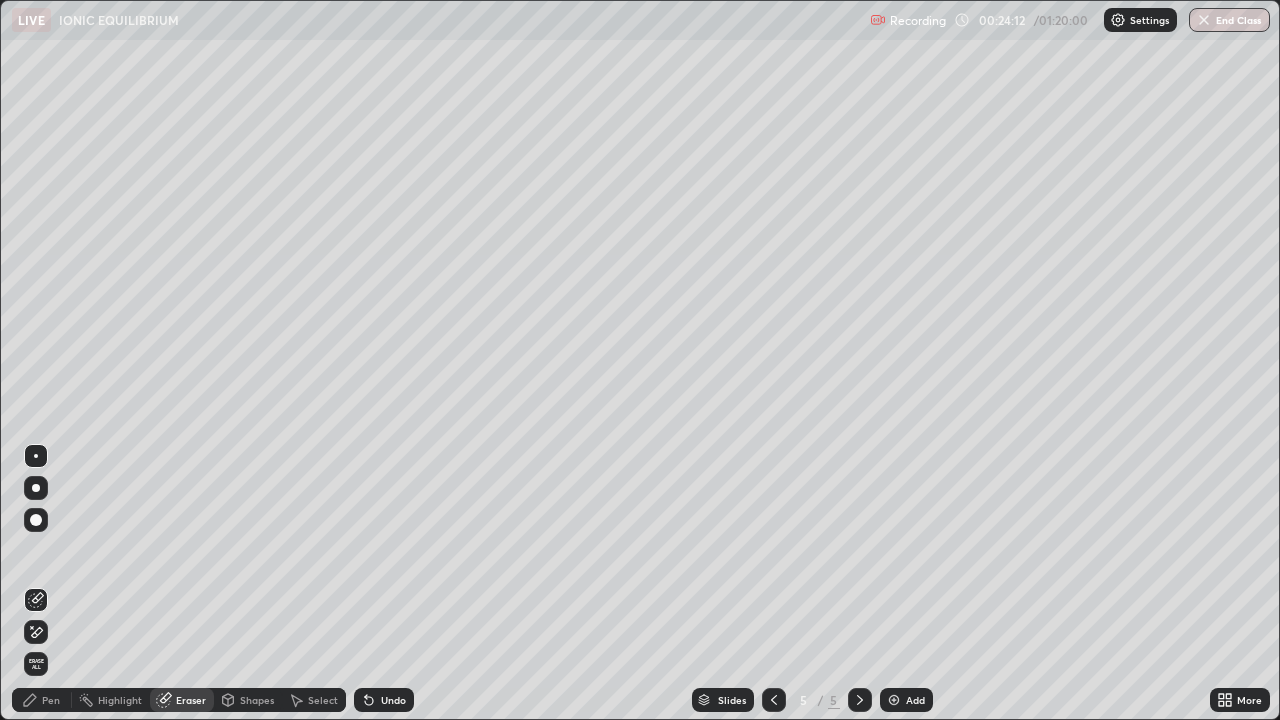 click 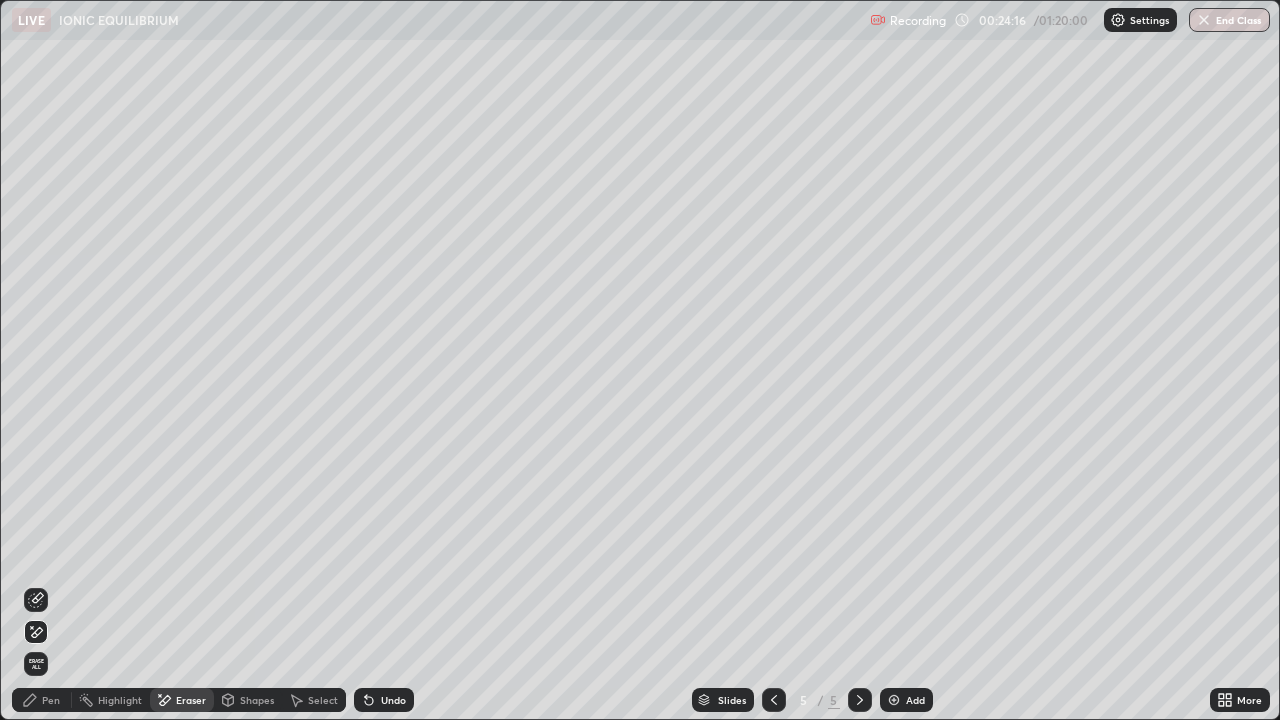 click on "Pen" at bounding box center [51, 700] 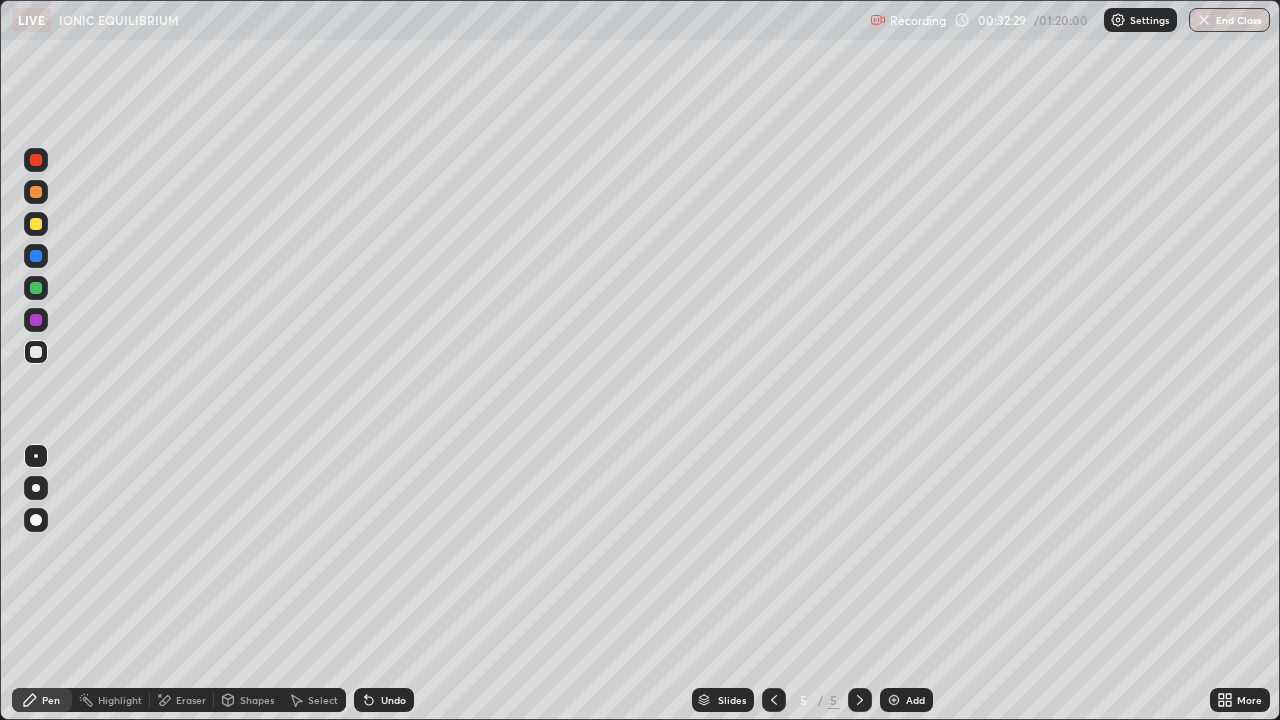 click on "Add" at bounding box center [906, 700] 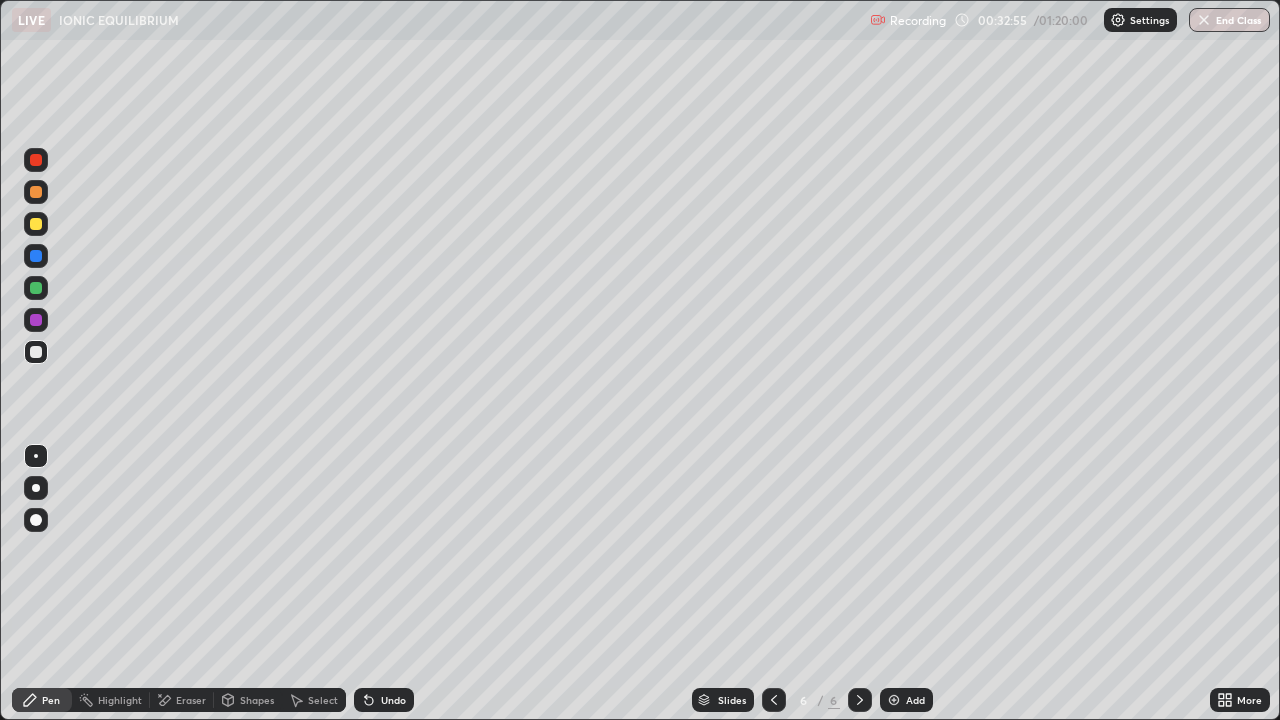 click on "Eraser" at bounding box center [191, 700] 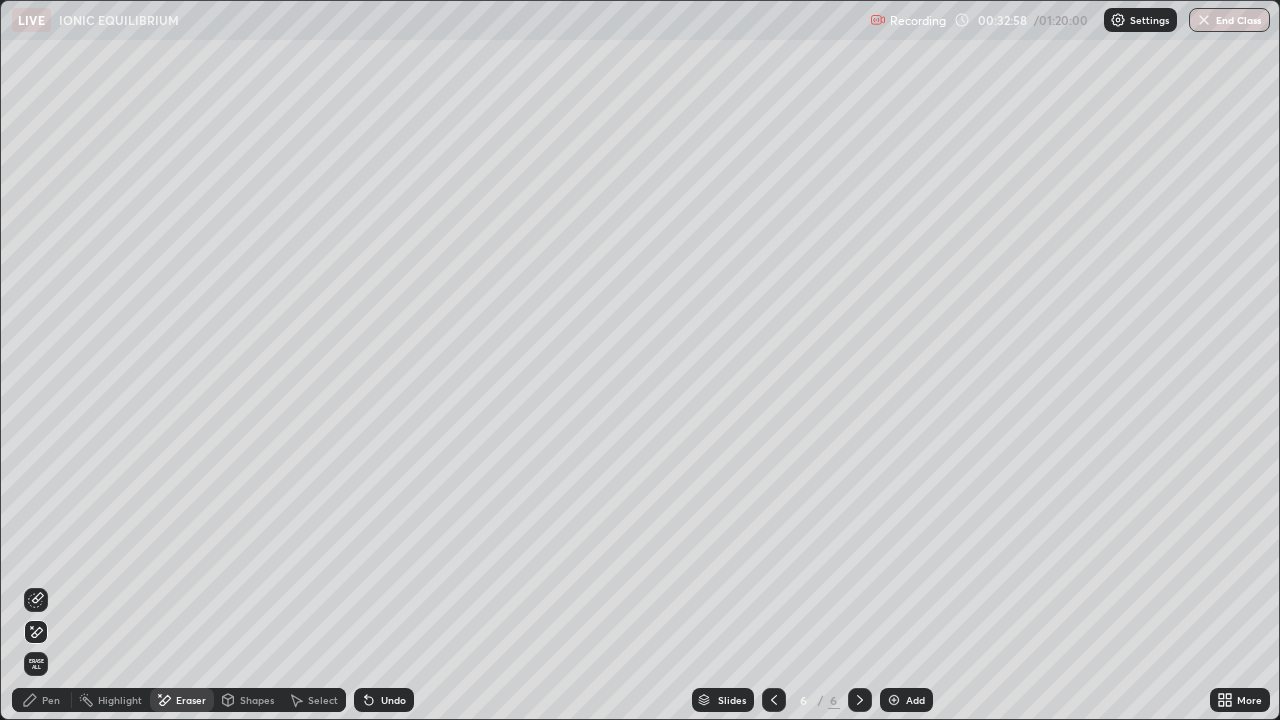 click on "Pen" at bounding box center (51, 700) 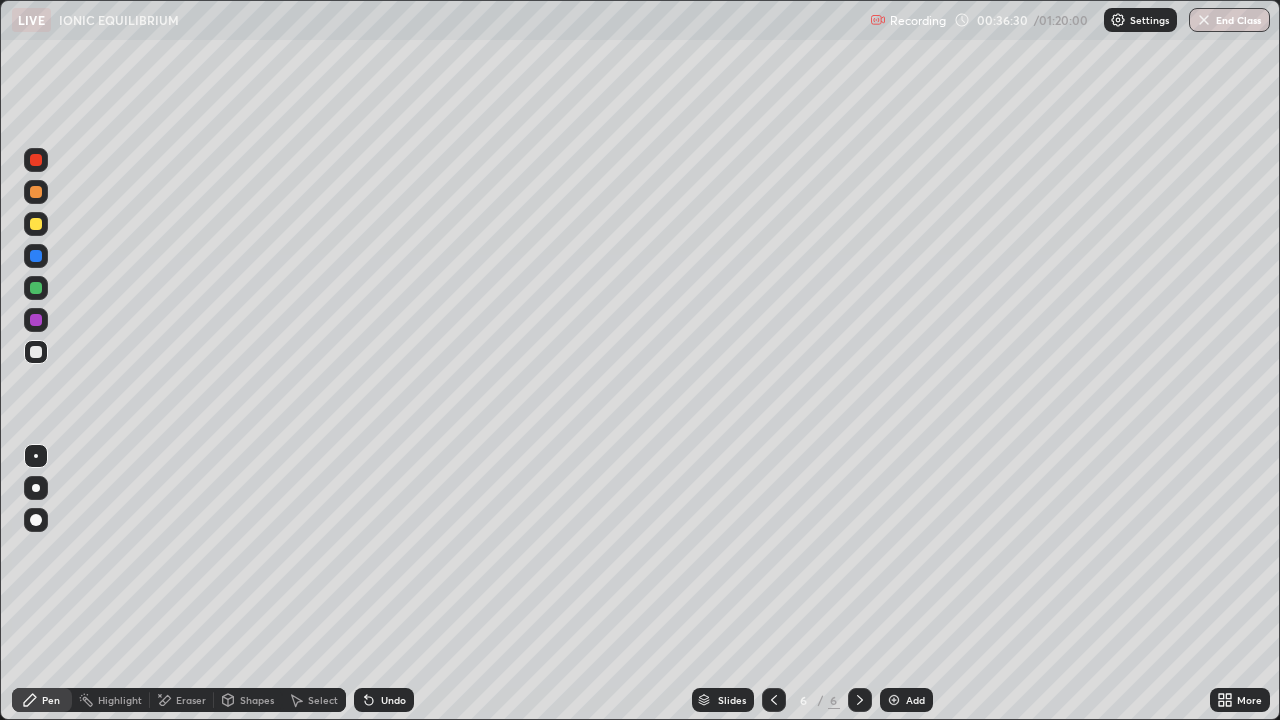 click on "Add" at bounding box center (906, 700) 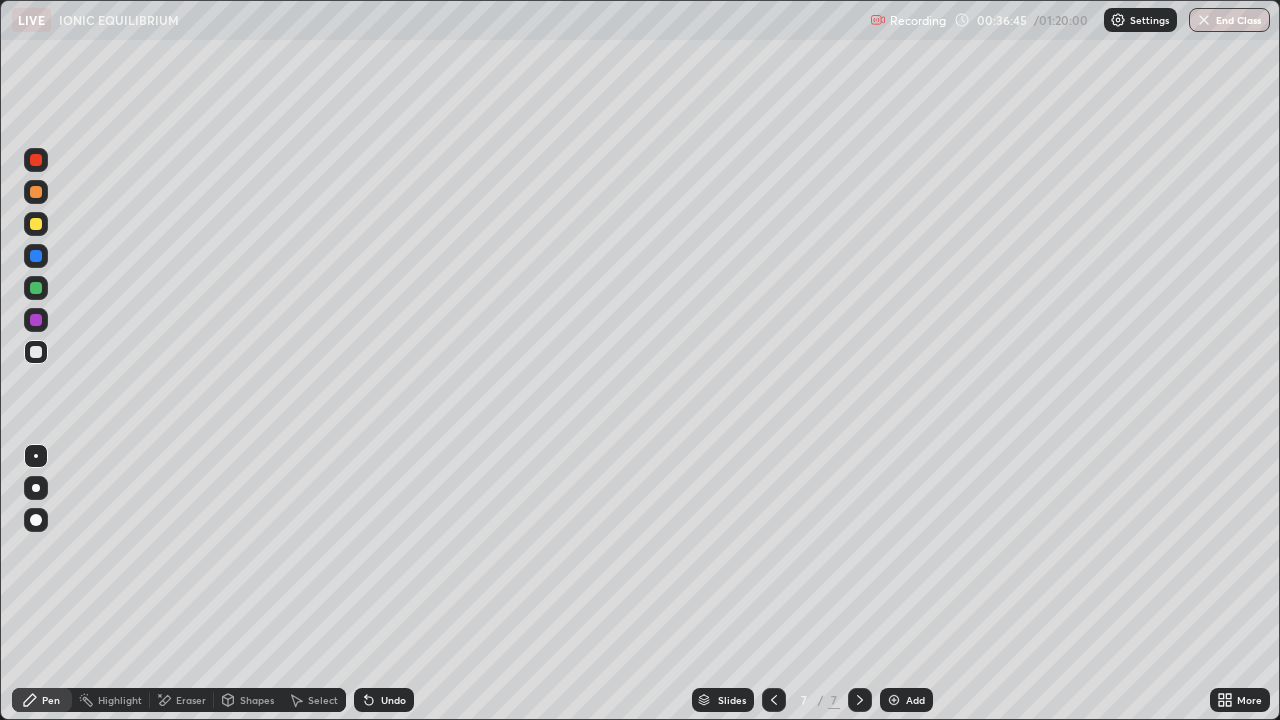 click 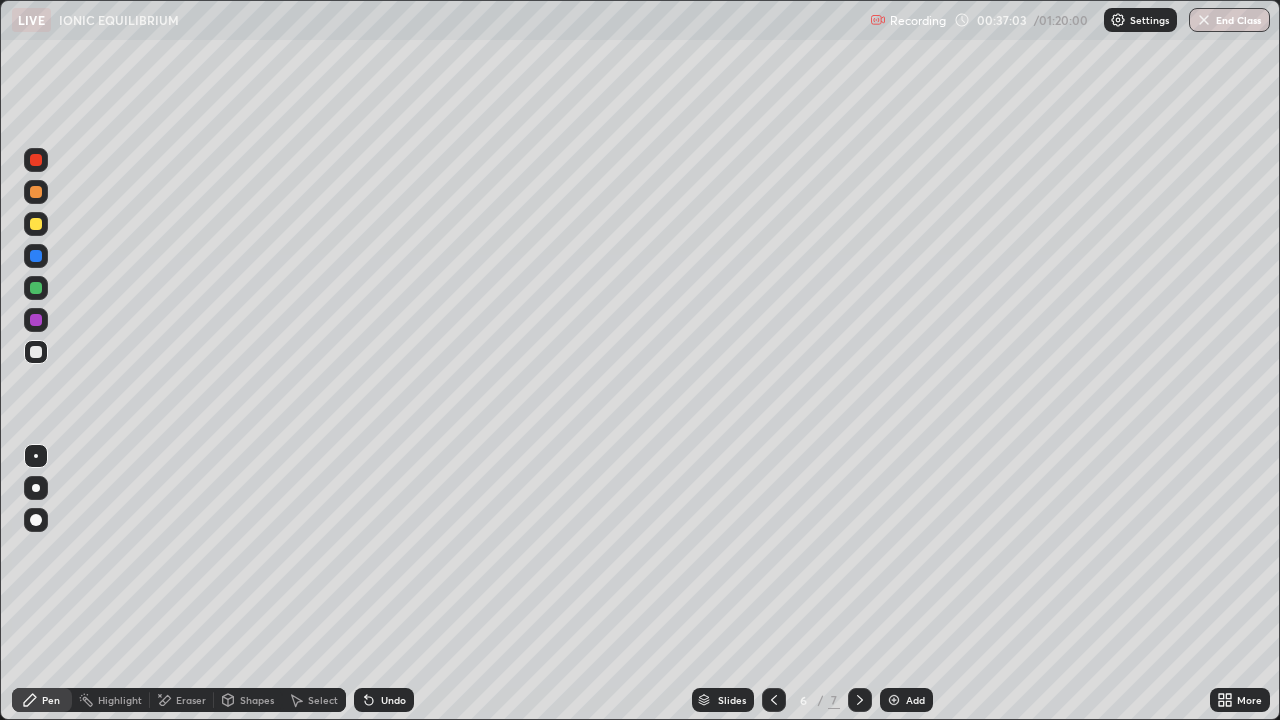 click at bounding box center [860, 700] 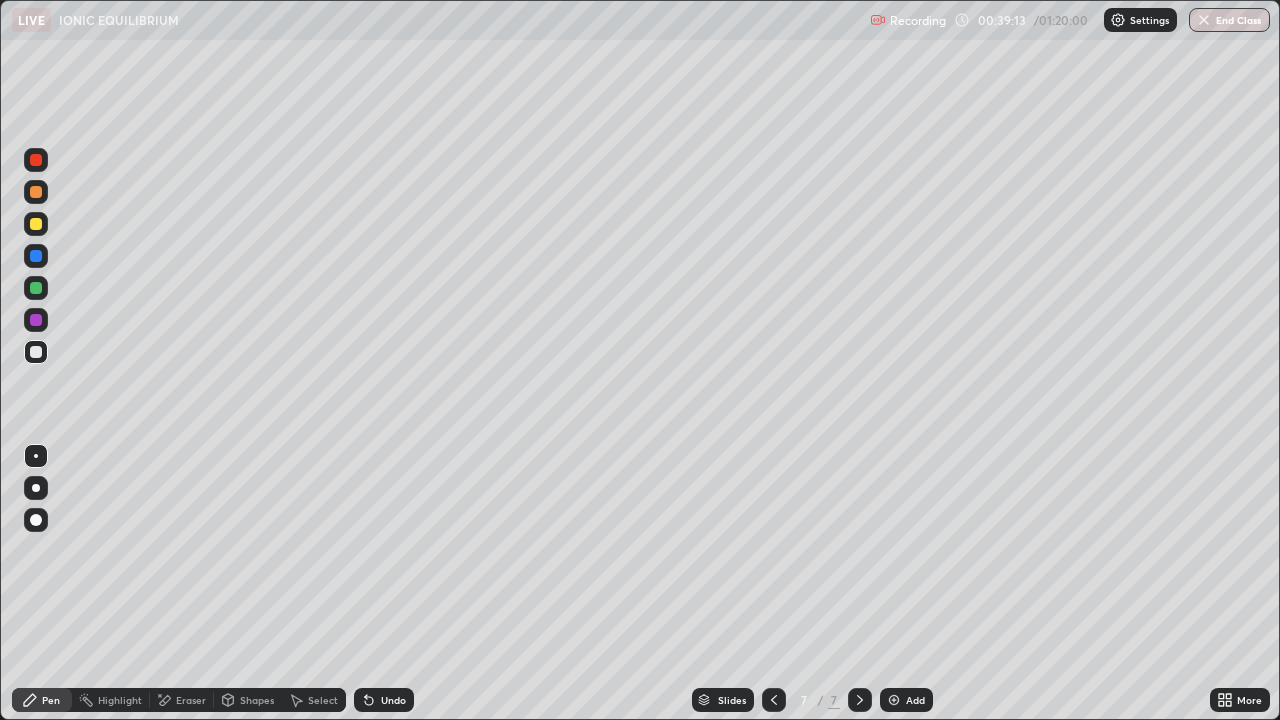 click at bounding box center [894, 700] 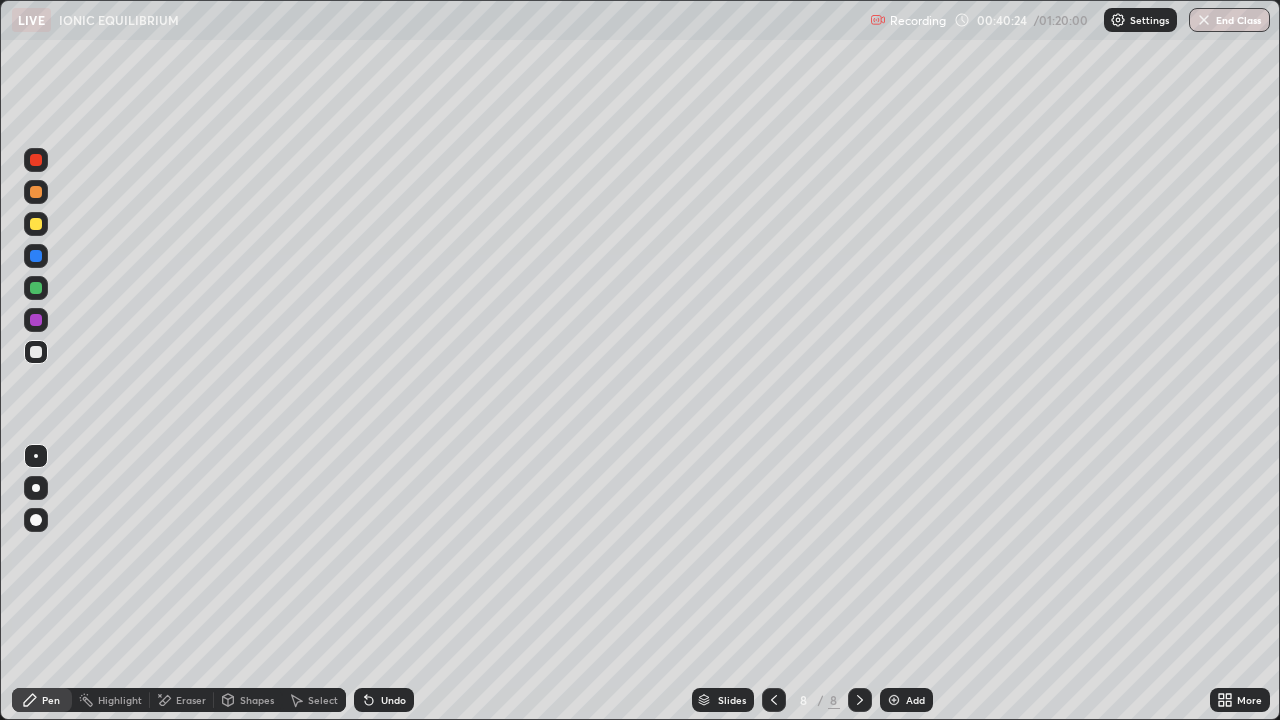 click on "Eraser" at bounding box center (191, 700) 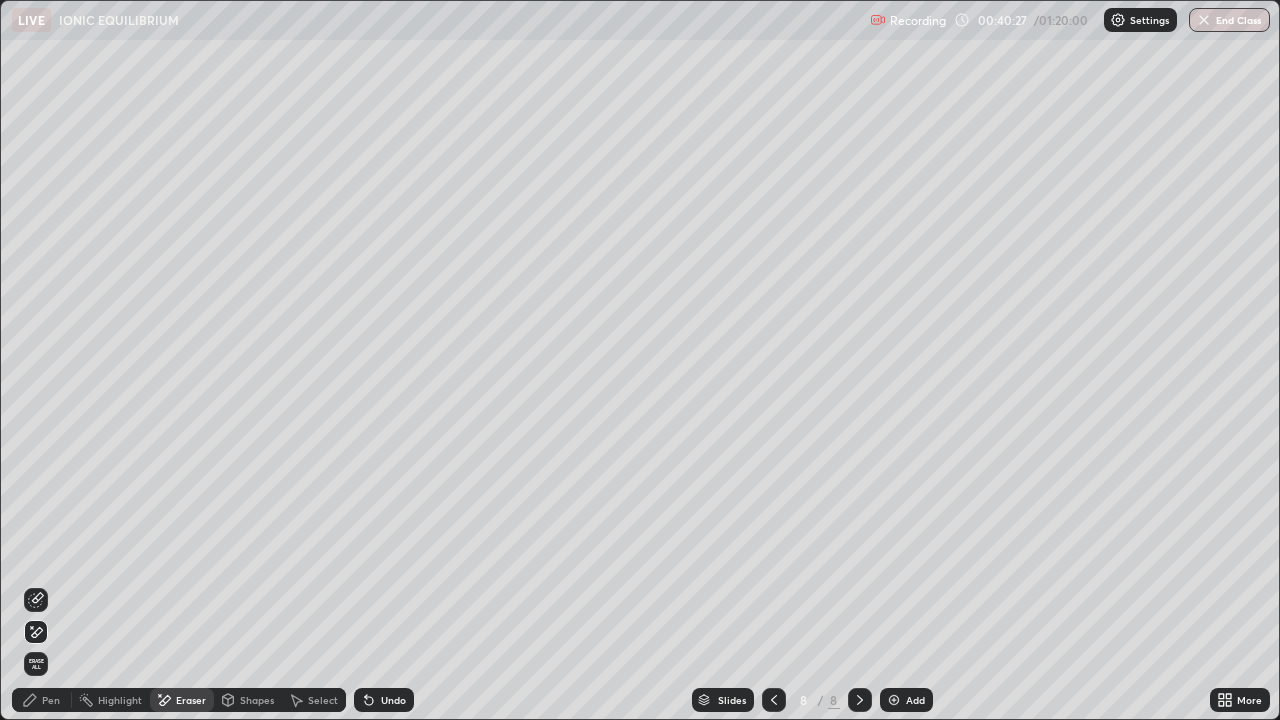 click on "Pen" at bounding box center (51, 700) 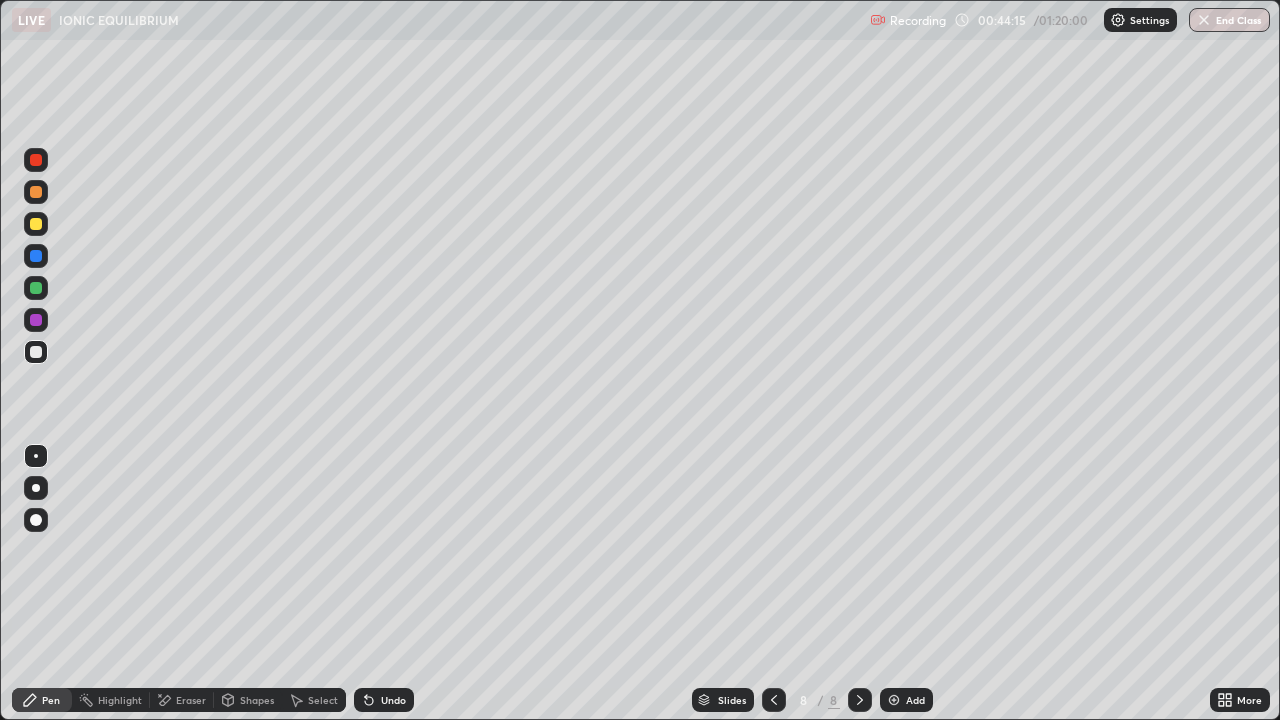 click on "Eraser" at bounding box center (182, 700) 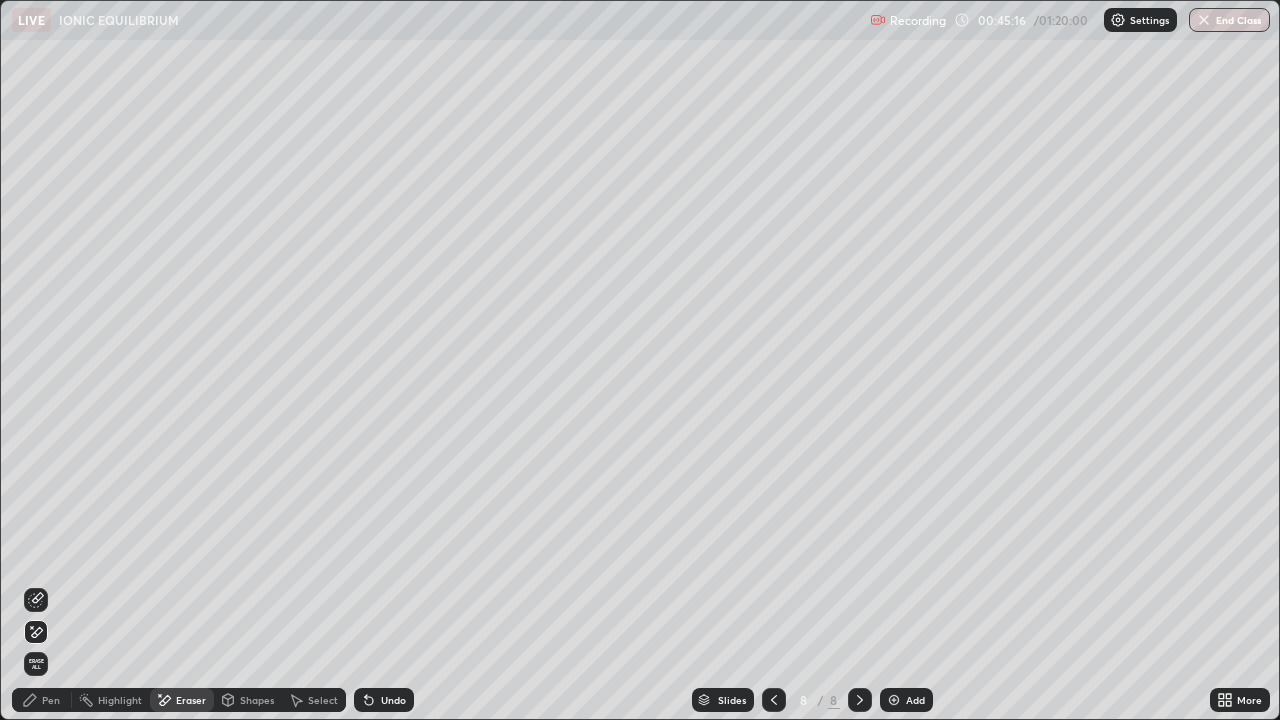 click on "Add" at bounding box center (906, 700) 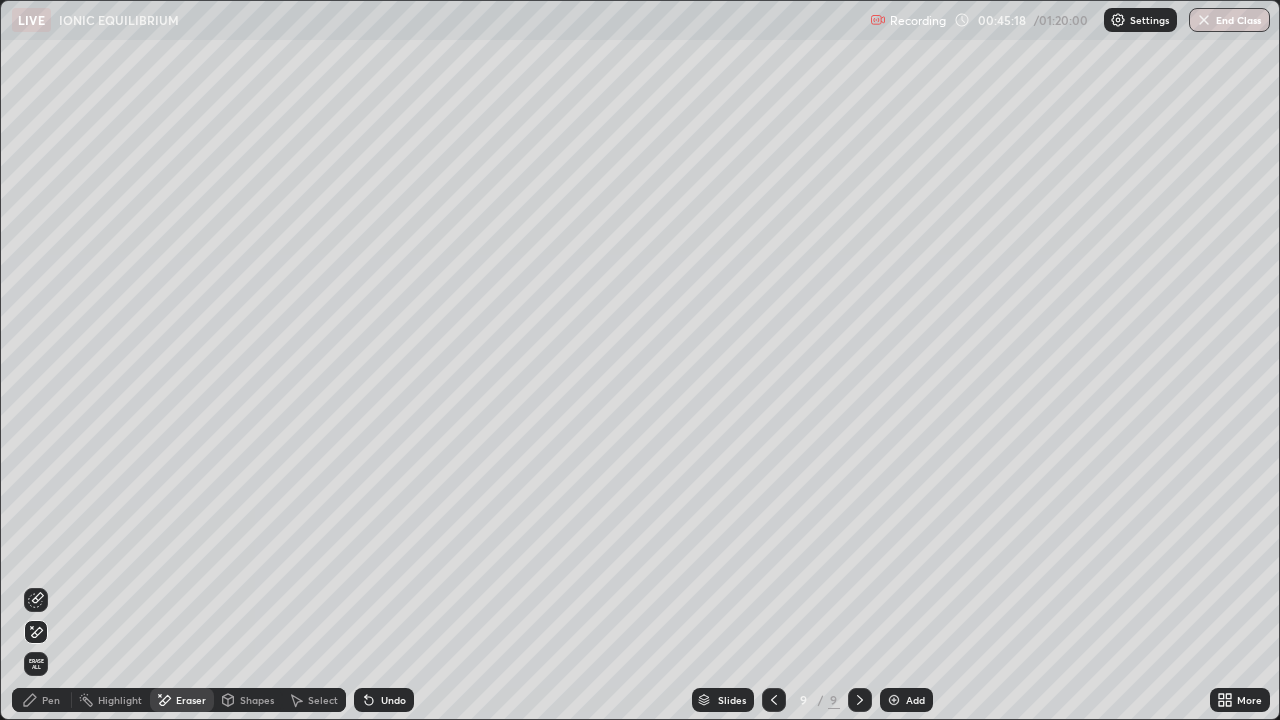 click on "Pen" at bounding box center (51, 700) 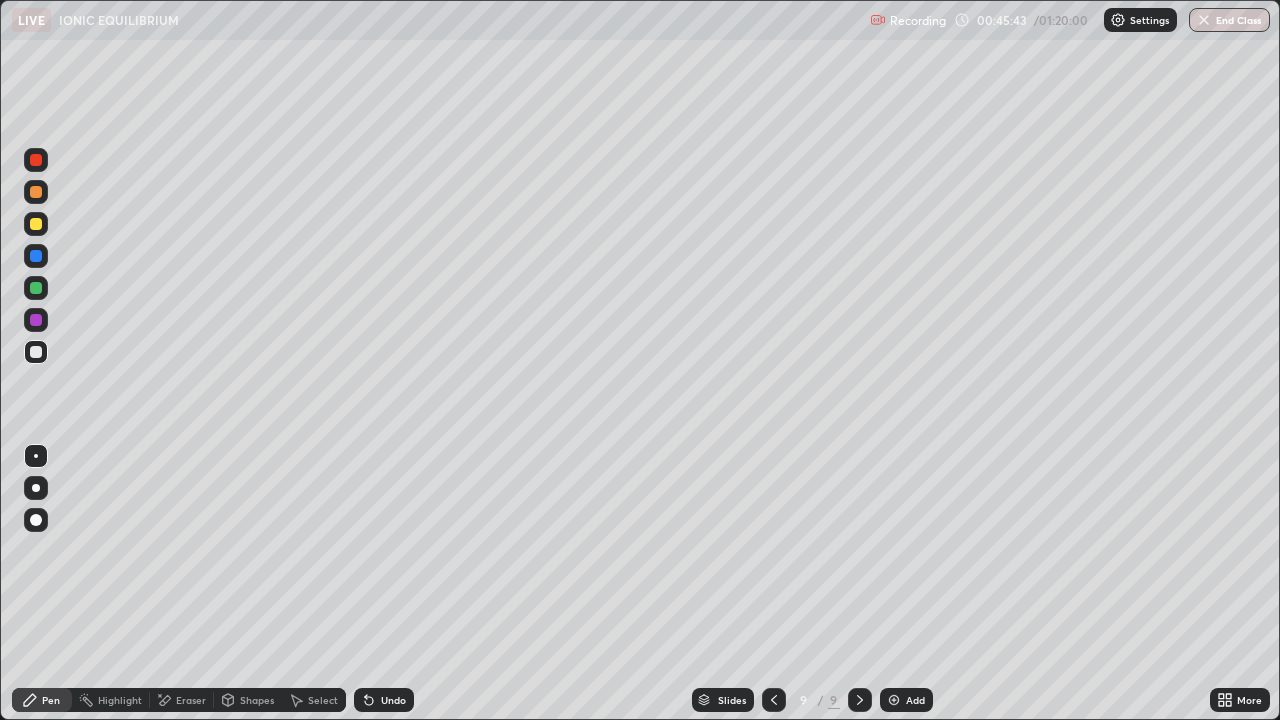 click on "Eraser" at bounding box center [182, 700] 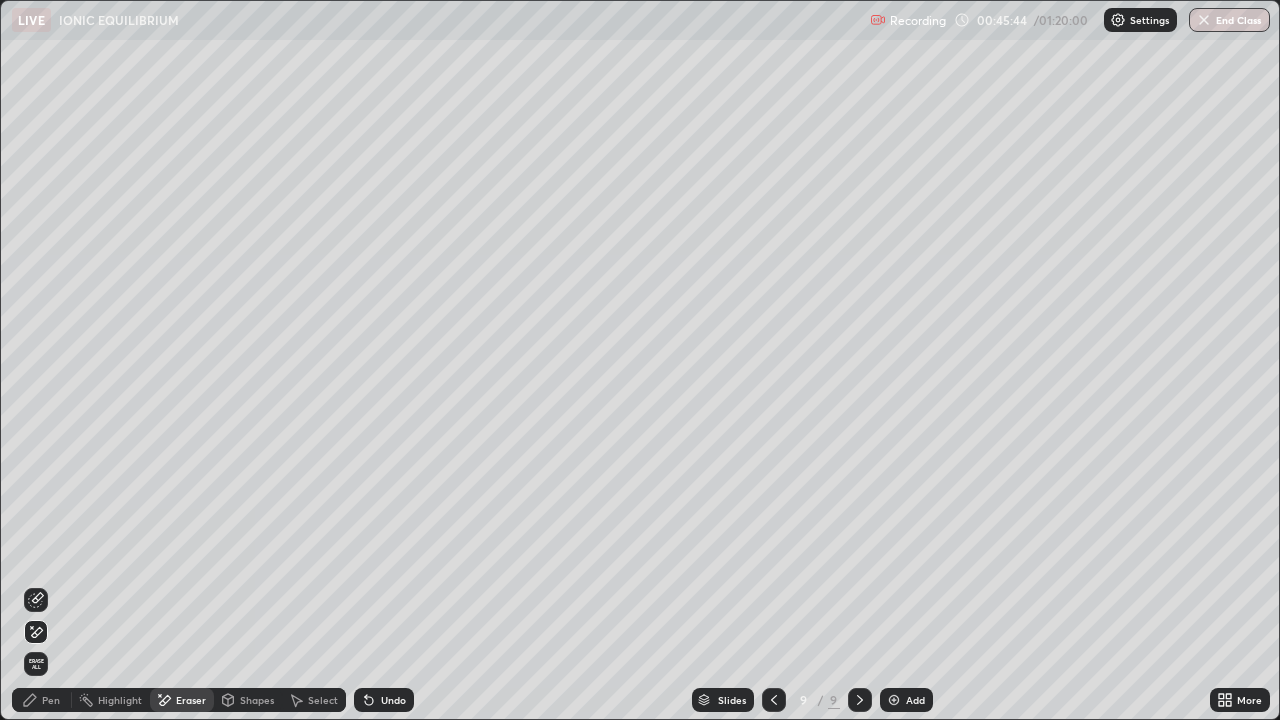 click on "Pen" at bounding box center (51, 700) 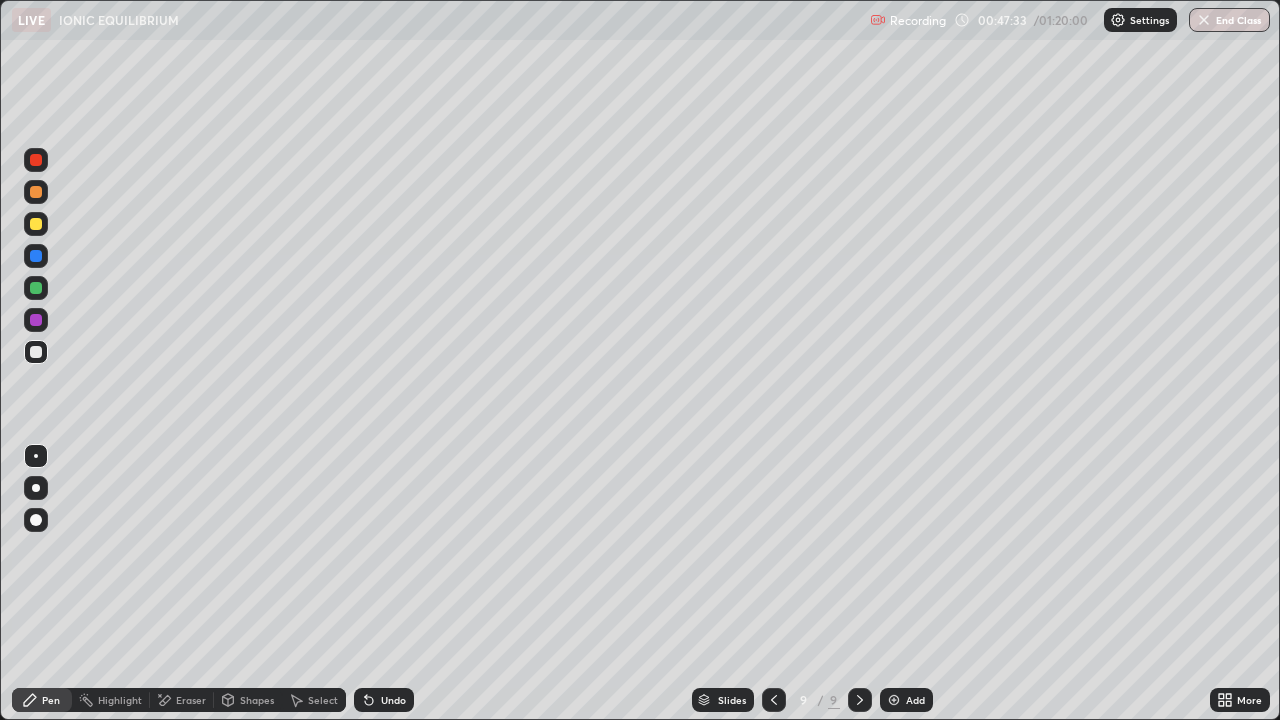 click on "Add" at bounding box center [906, 700] 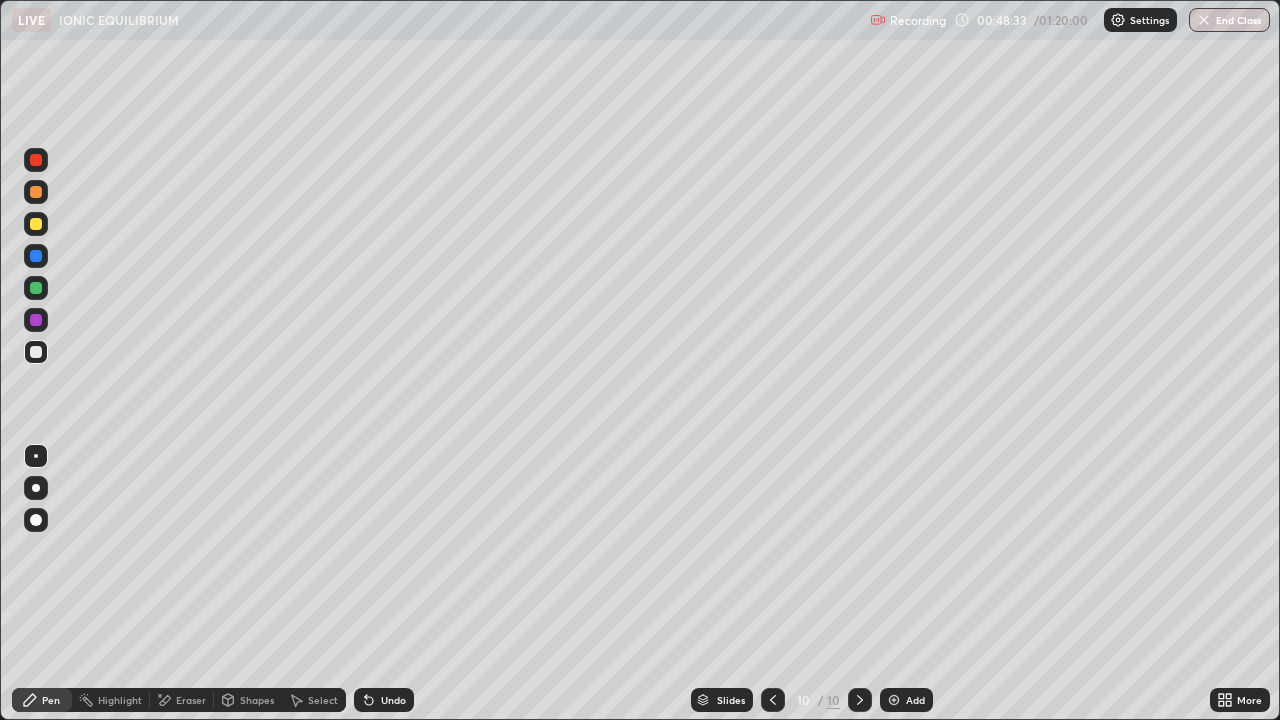 click on "Add" at bounding box center (915, 700) 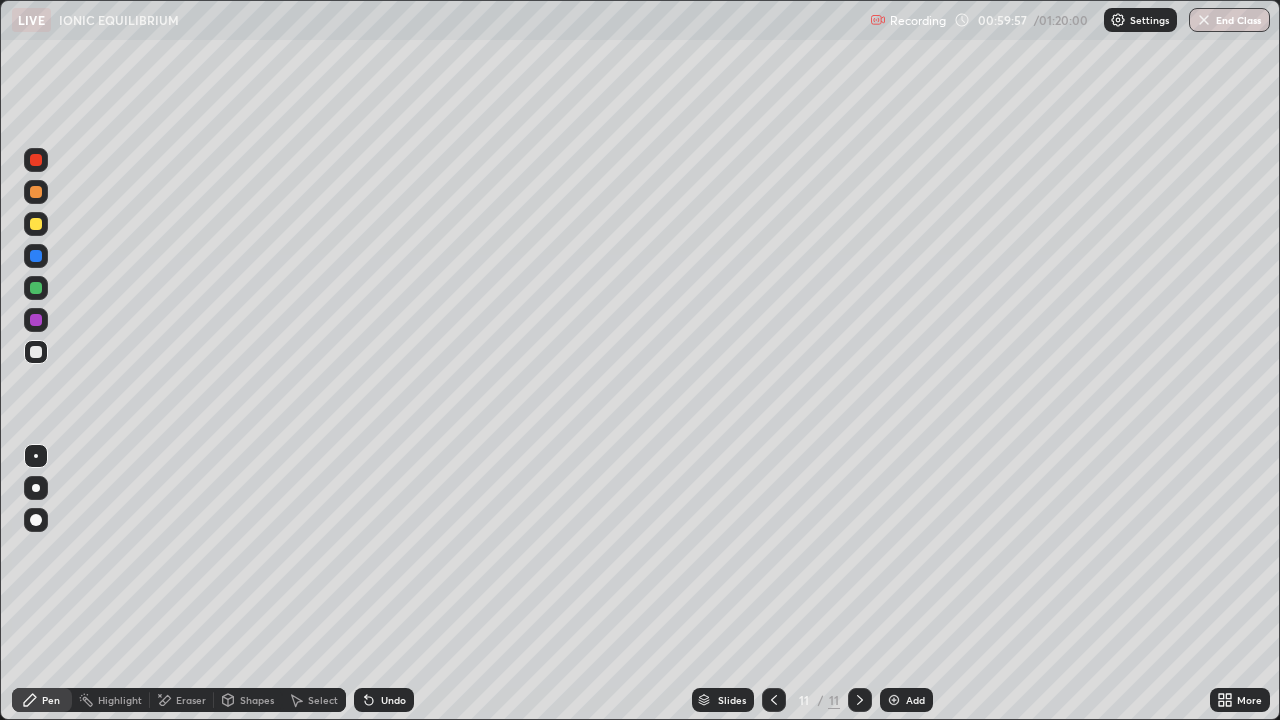 click on "Add" at bounding box center [915, 700] 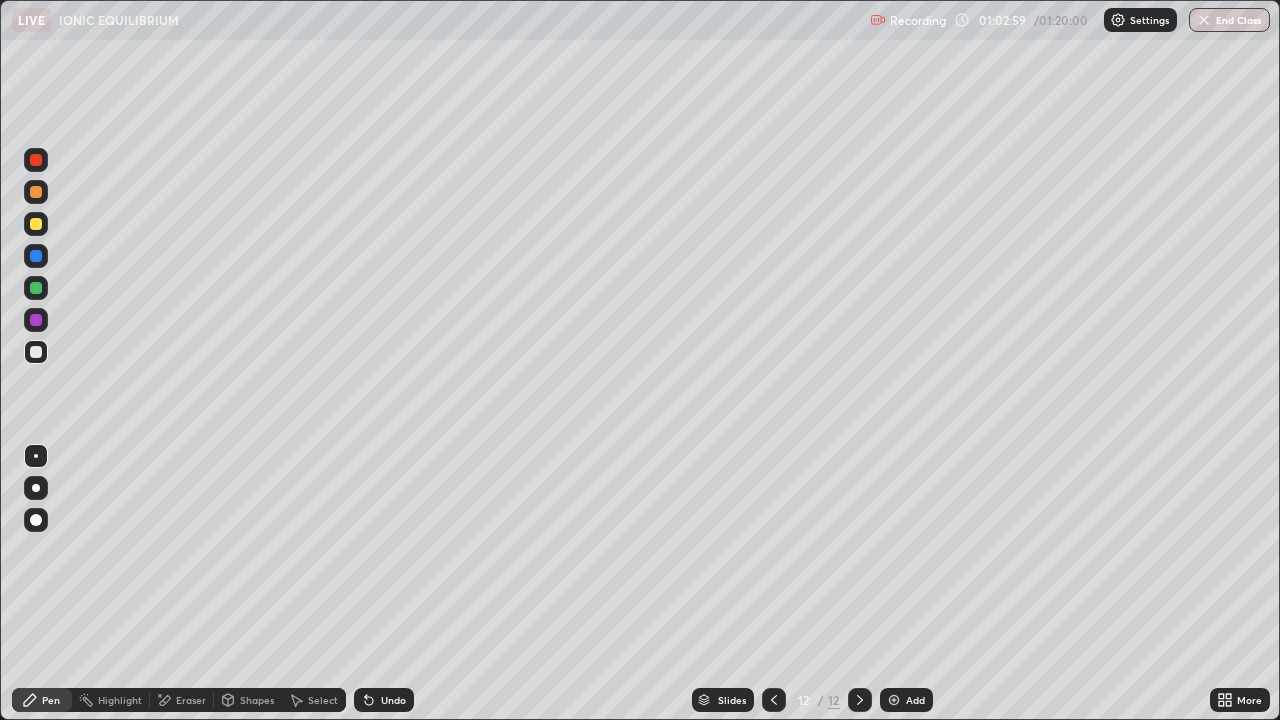 click 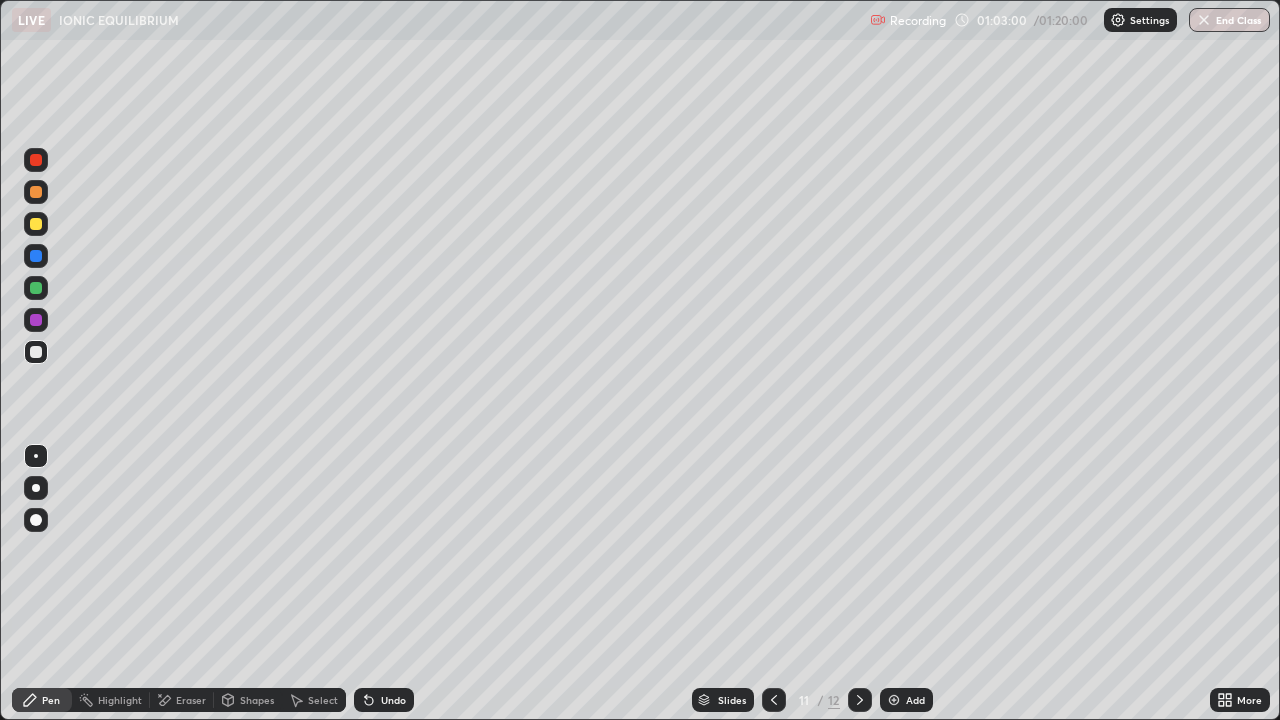 click 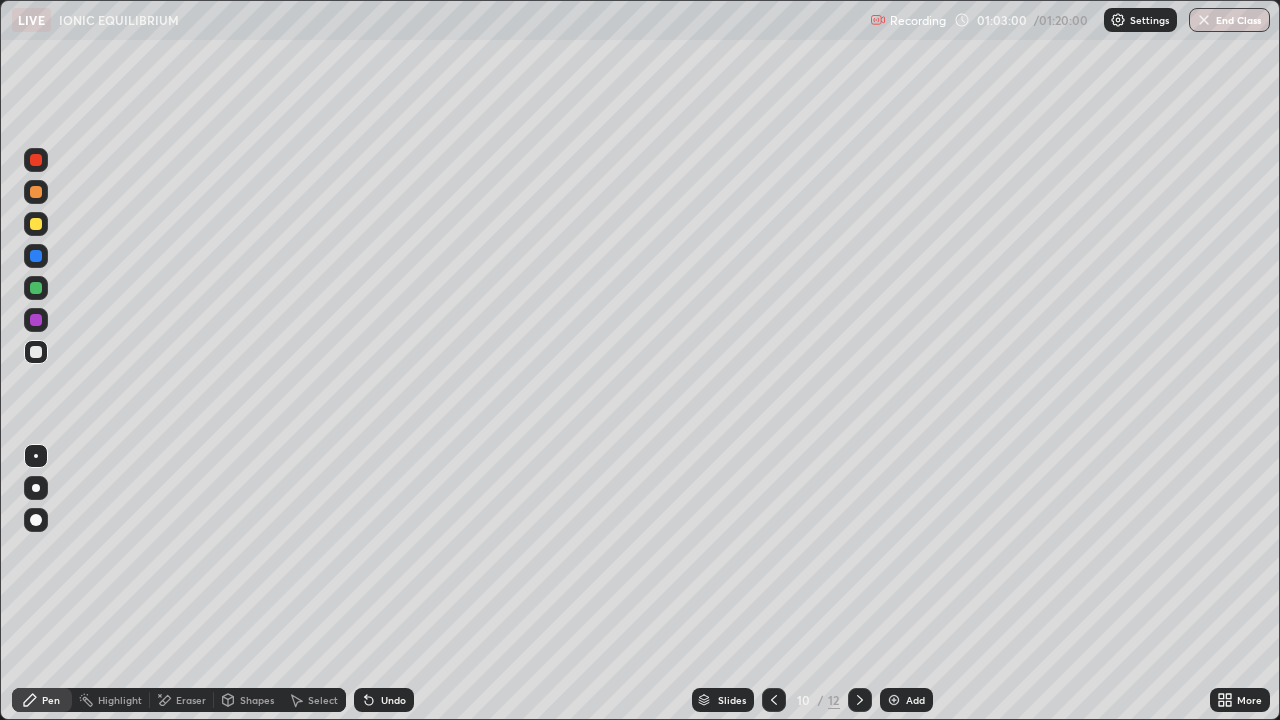 click 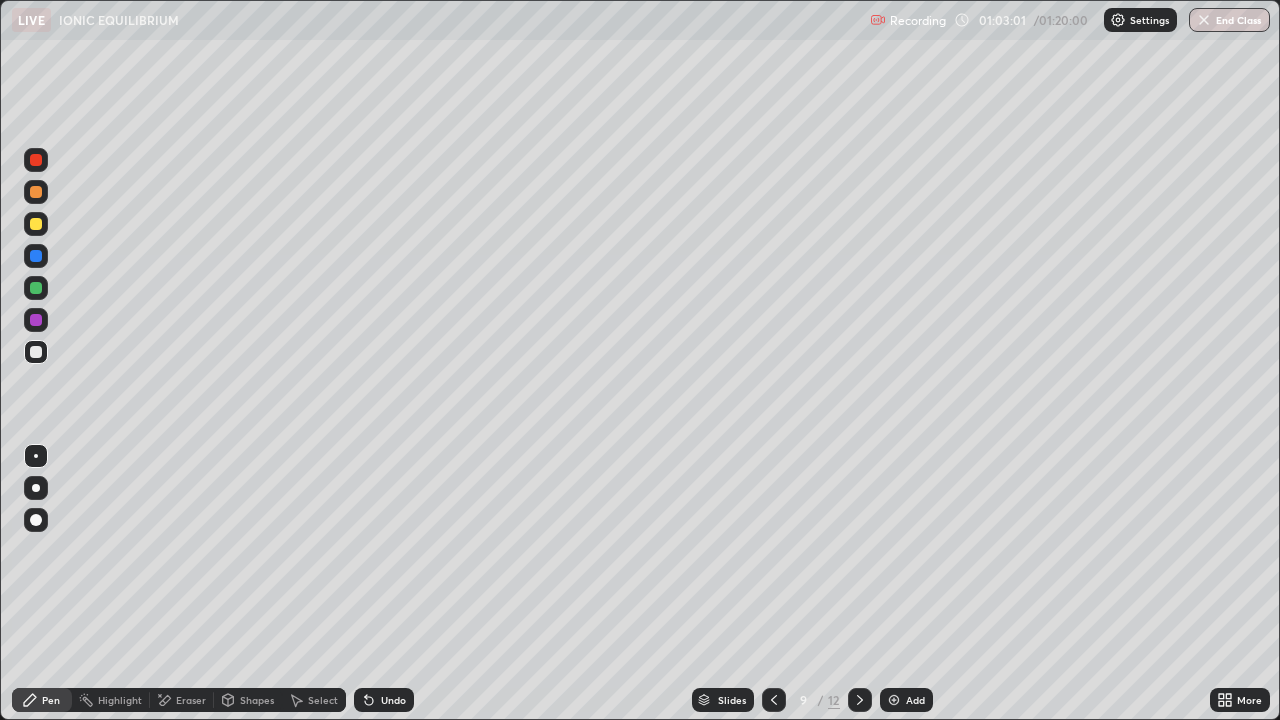 click 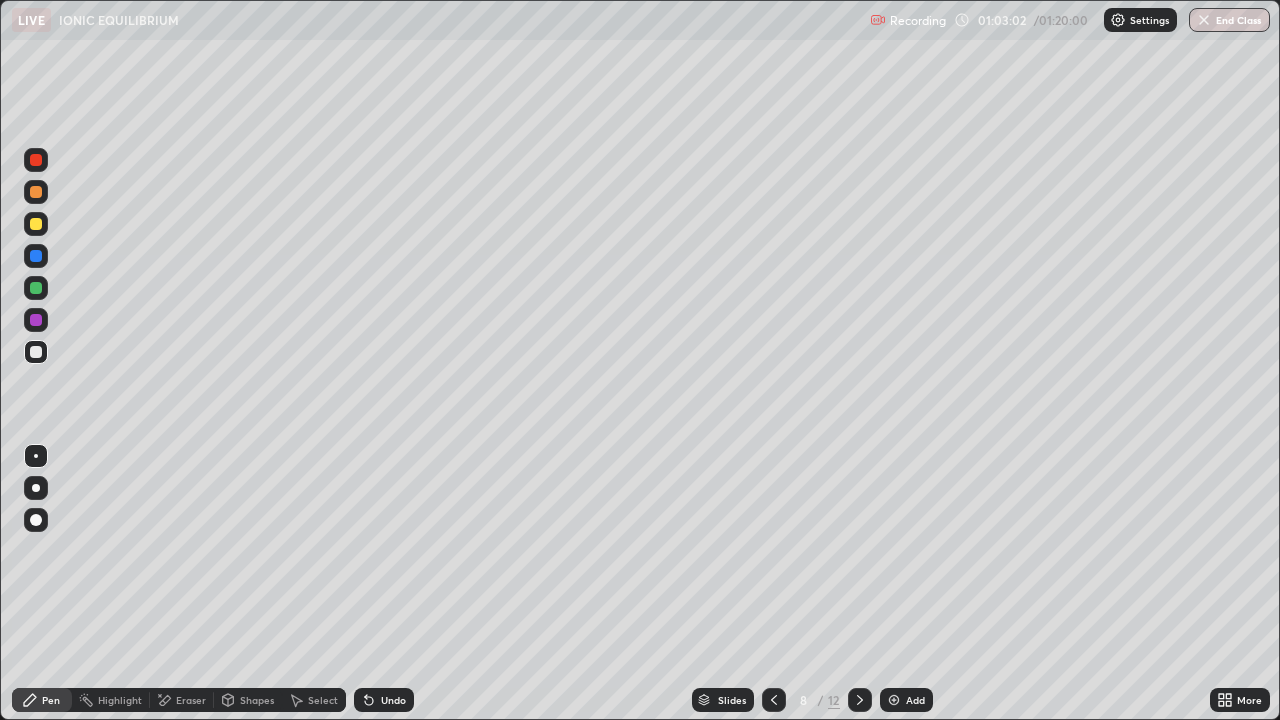 click at bounding box center (774, 700) 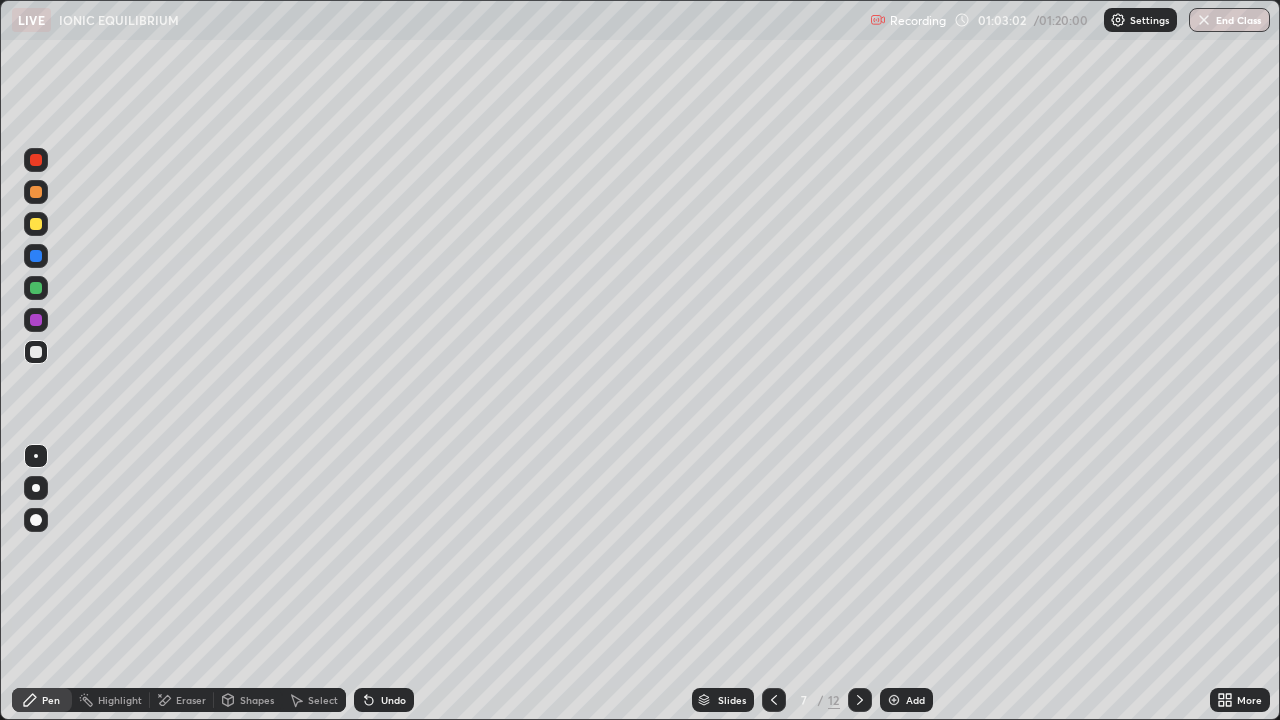 click at bounding box center (774, 700) 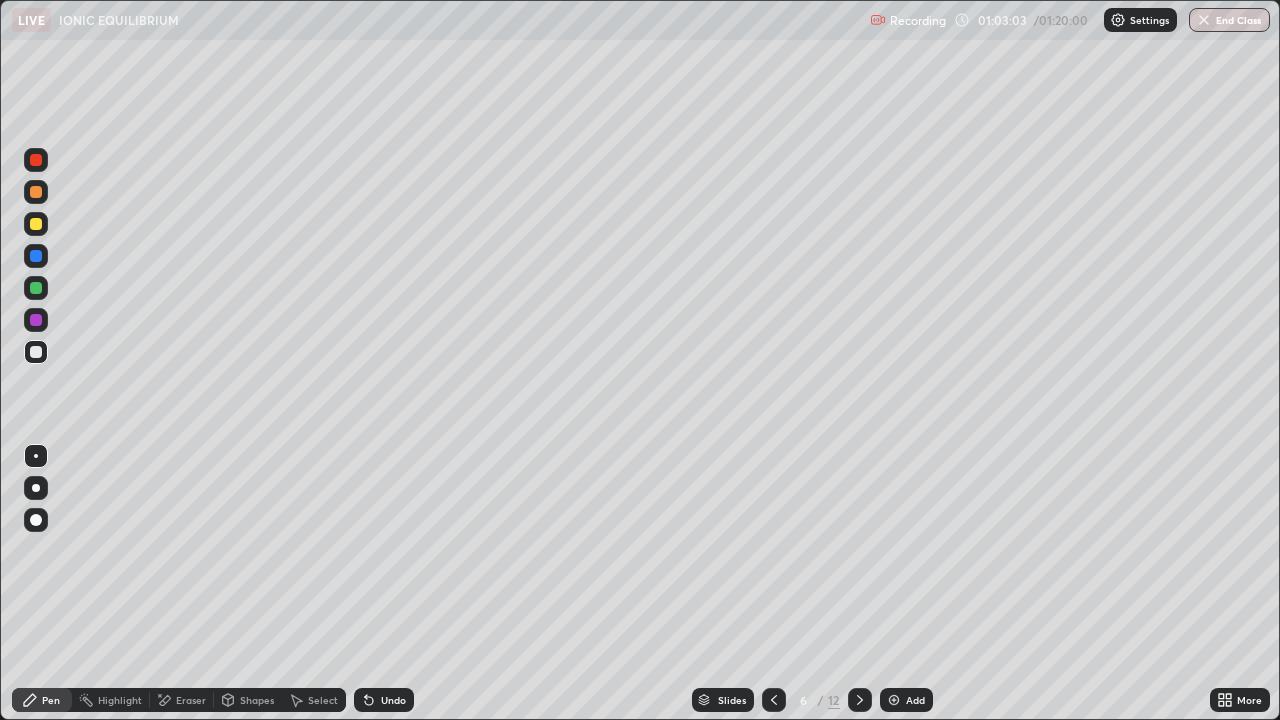 click at bounding box center (774, 700) 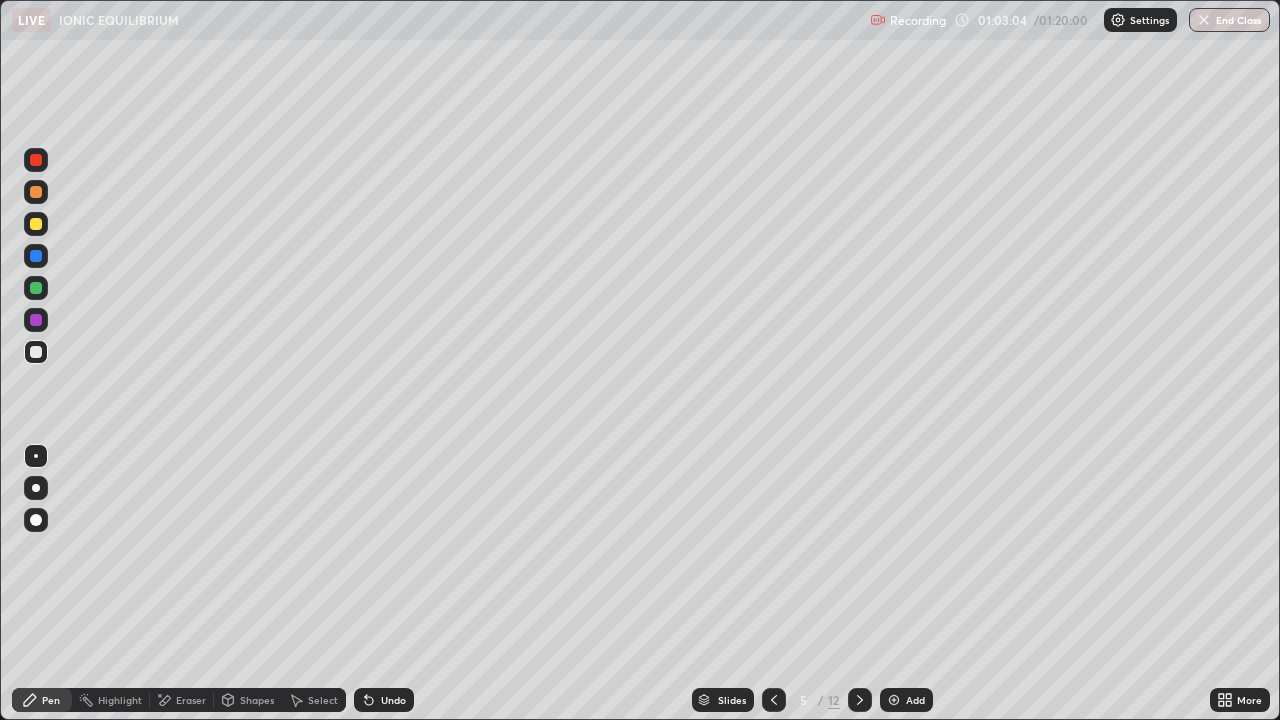 click at bounding box center (774, 700) 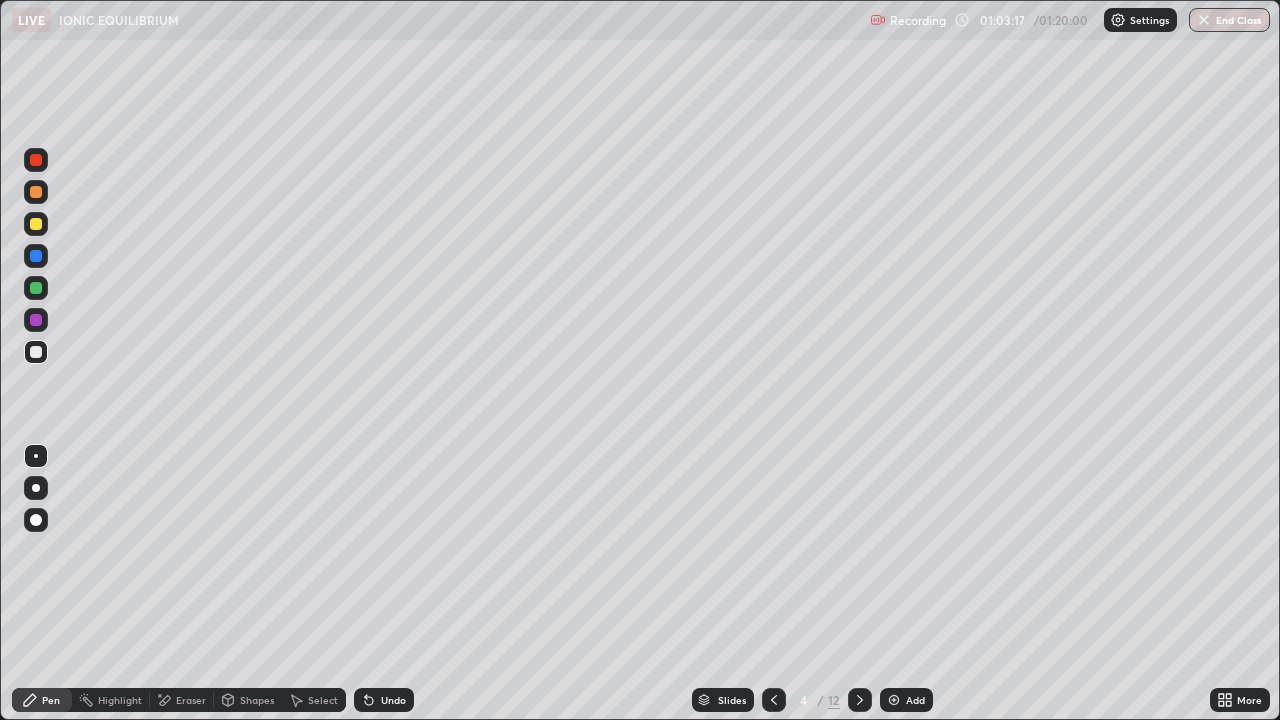 click 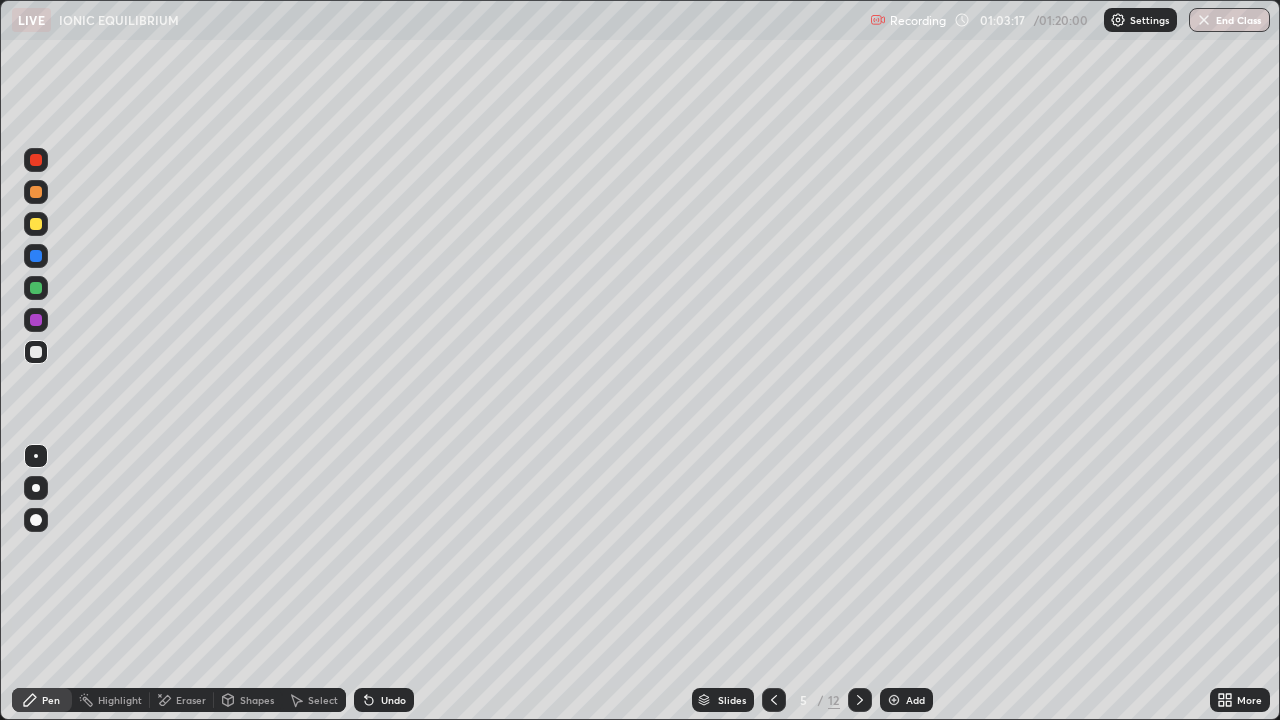 click 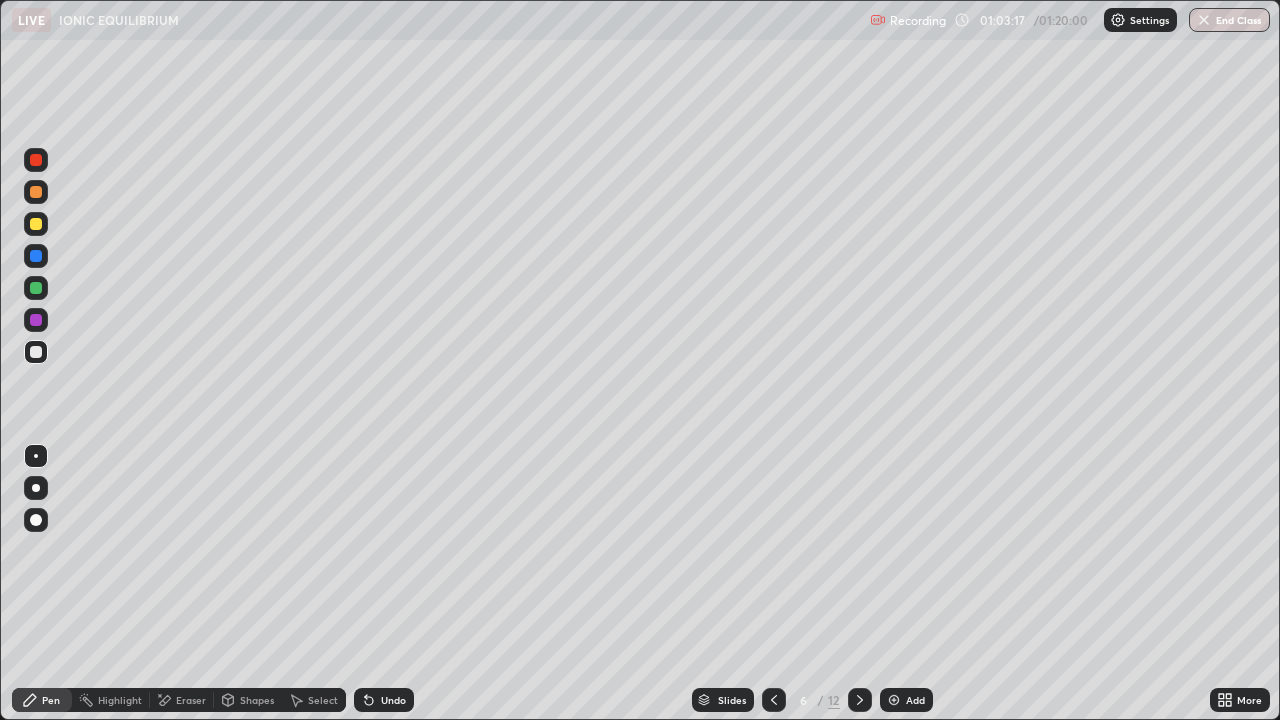 click 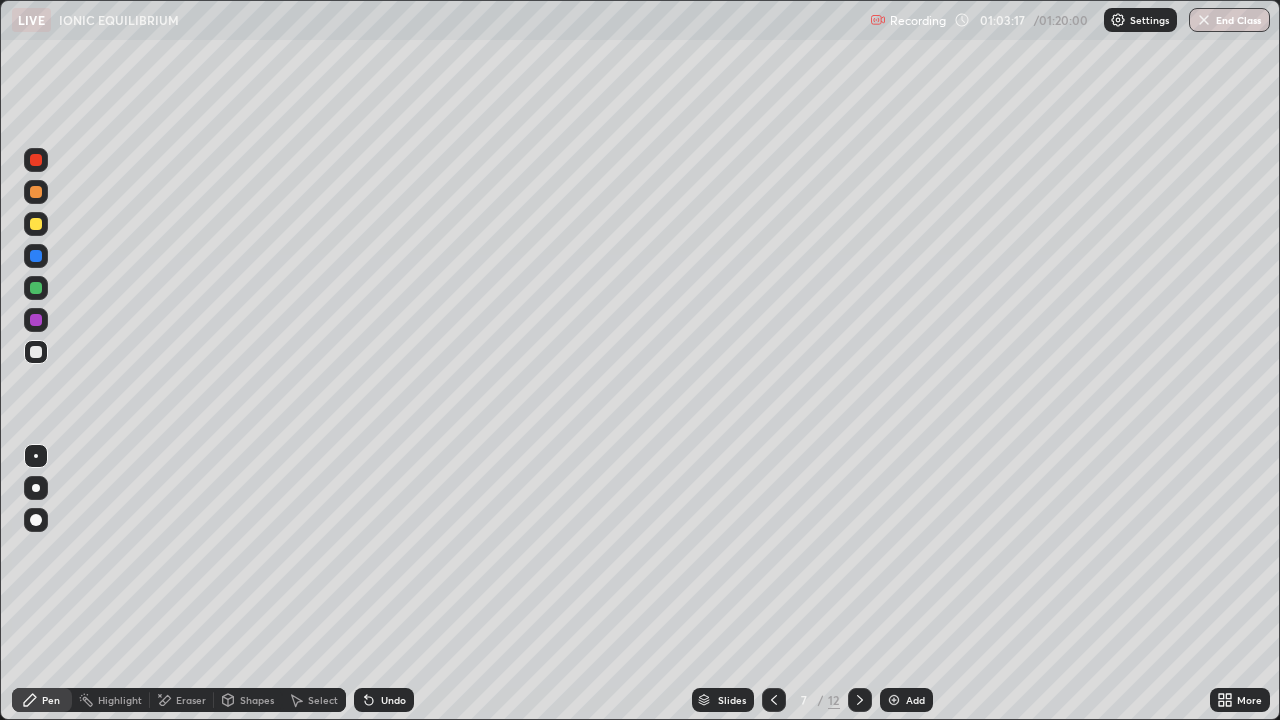 click 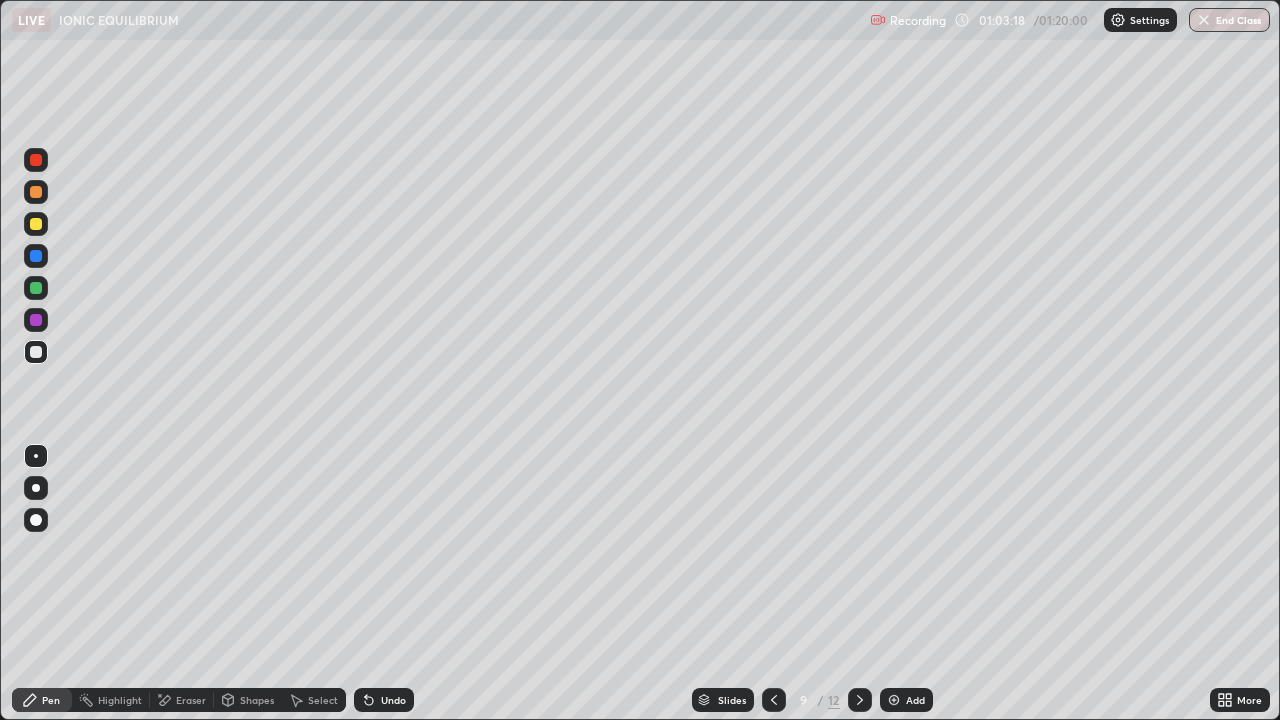 click 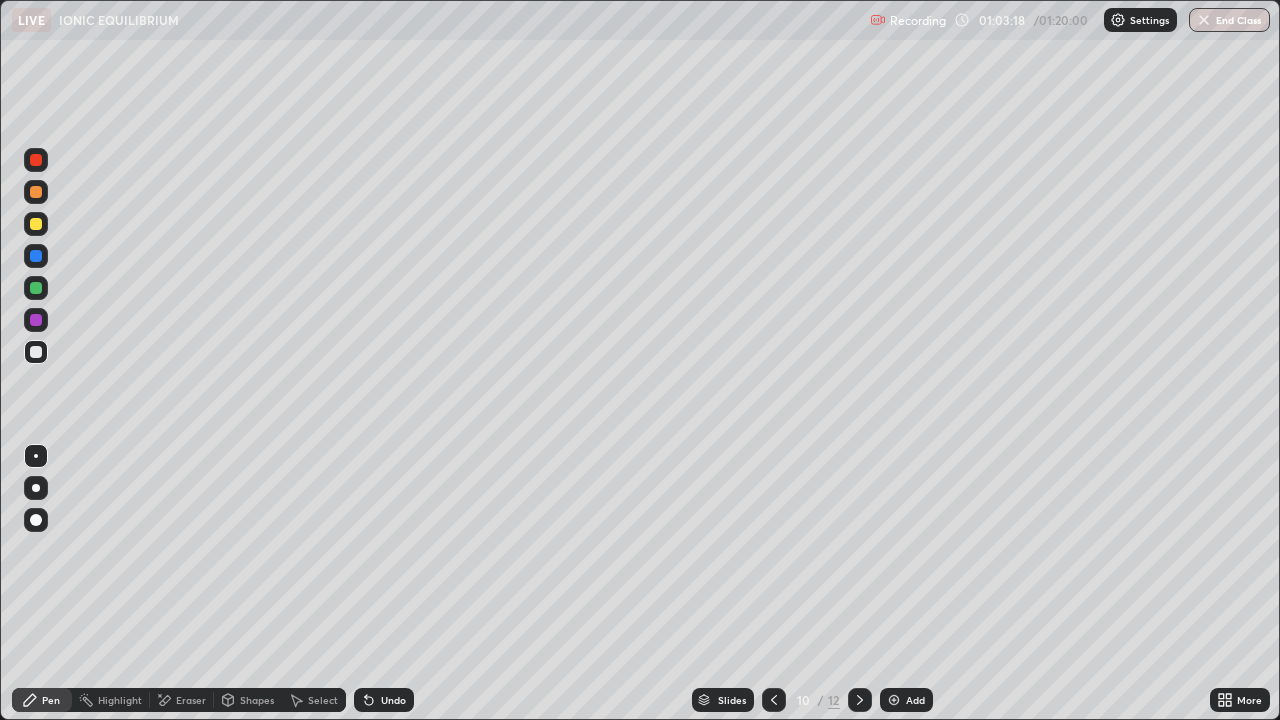 click 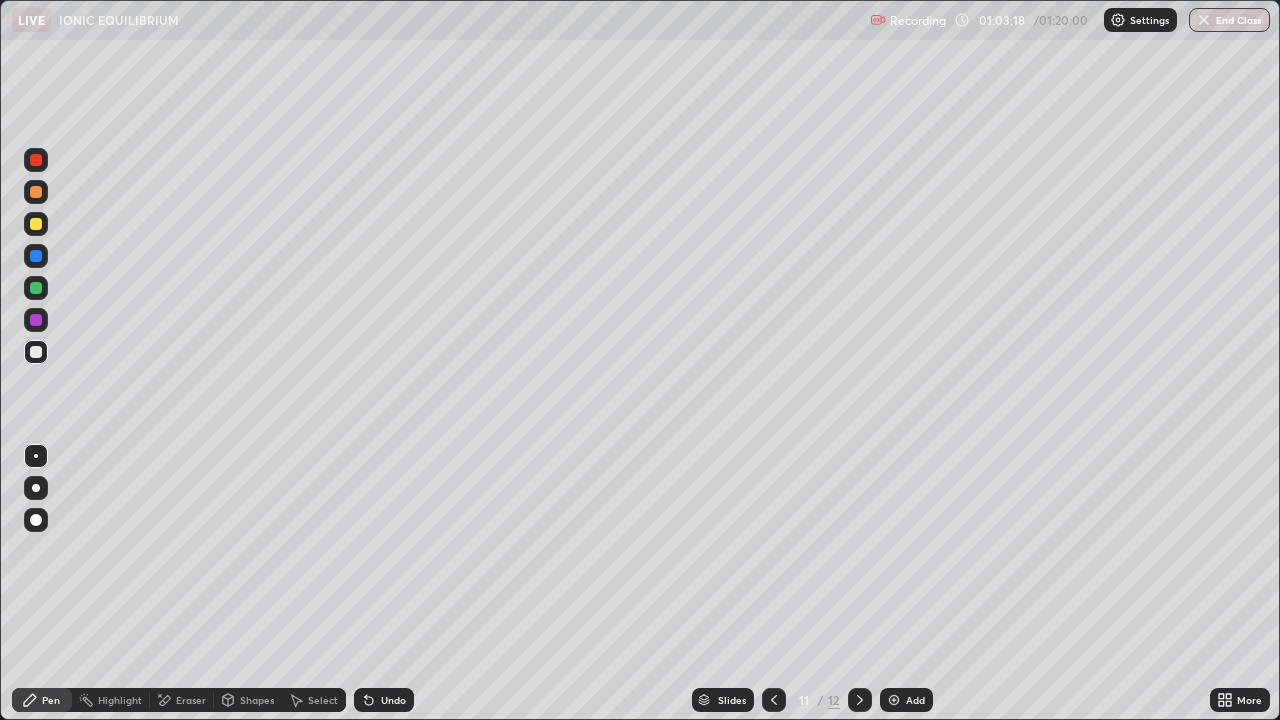 click 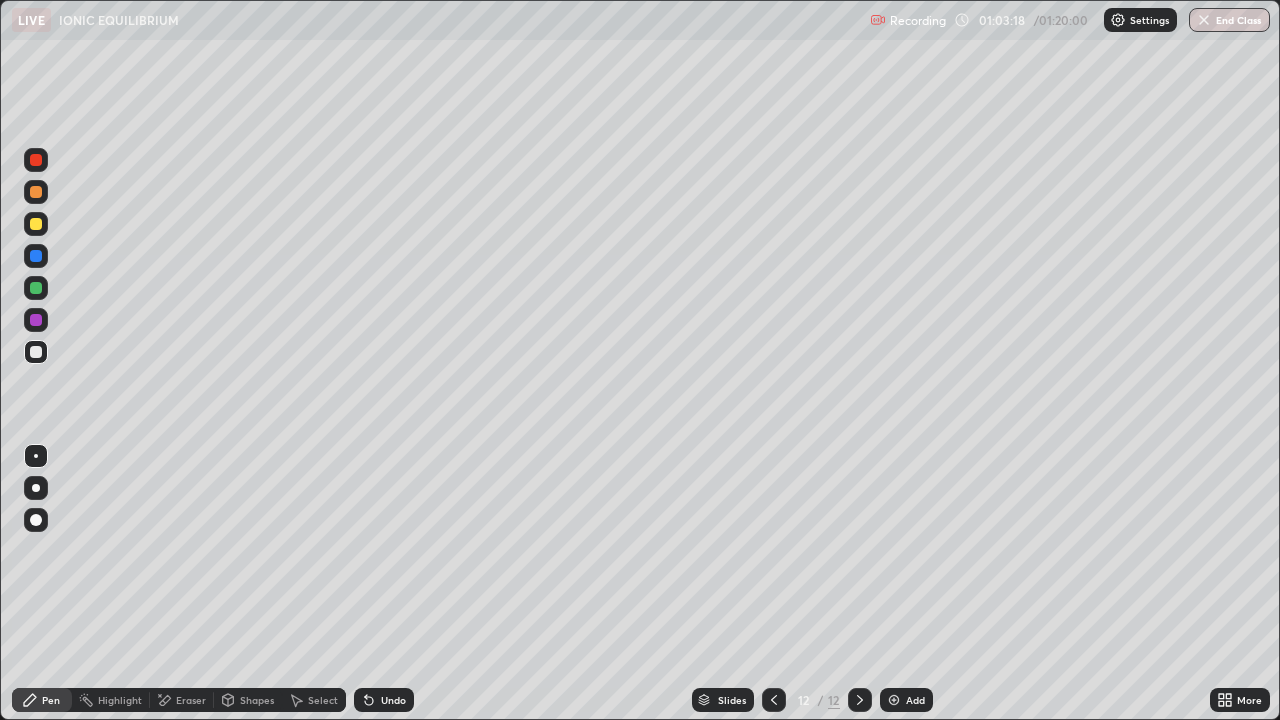 click 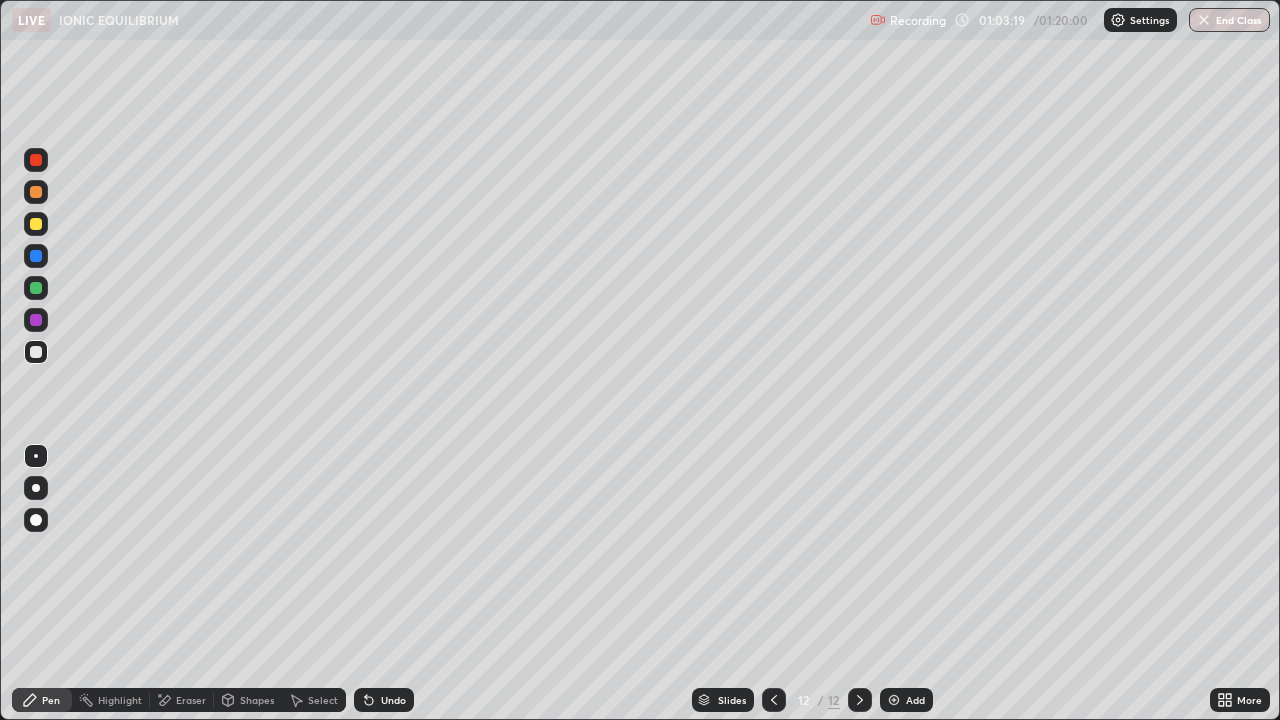 click 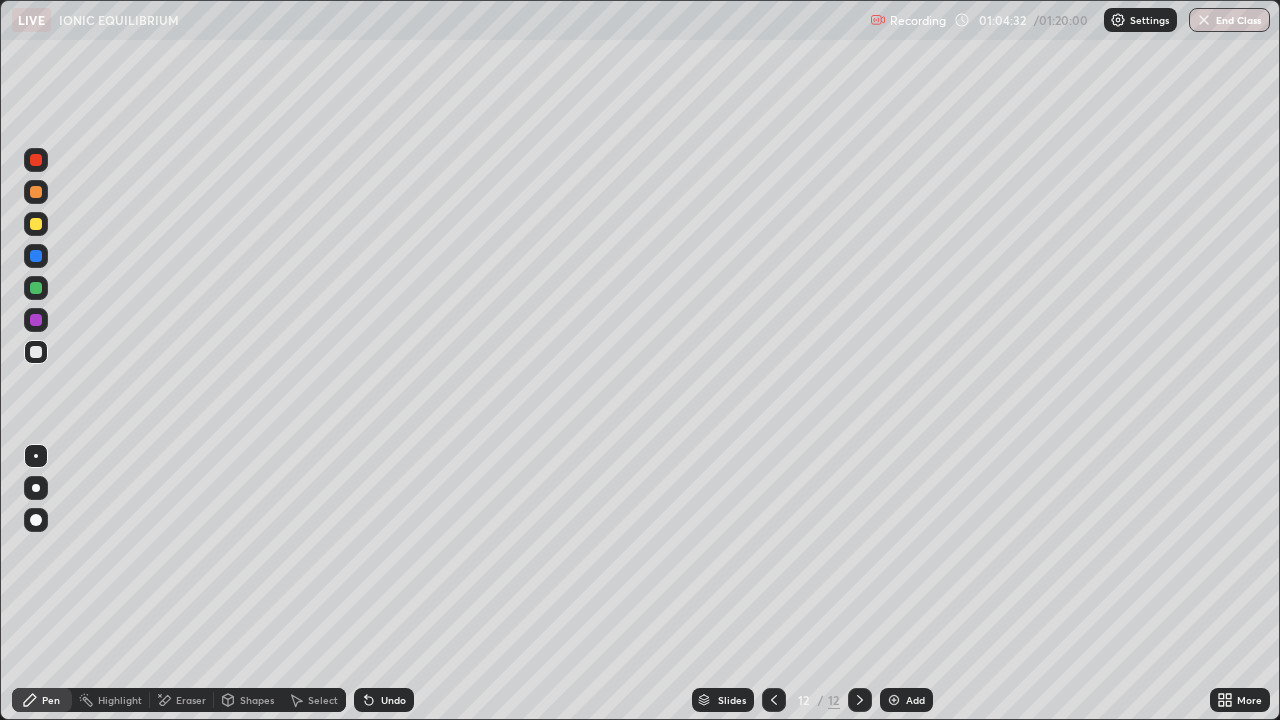 click on "End Class" at bounding box center (1229, 20) 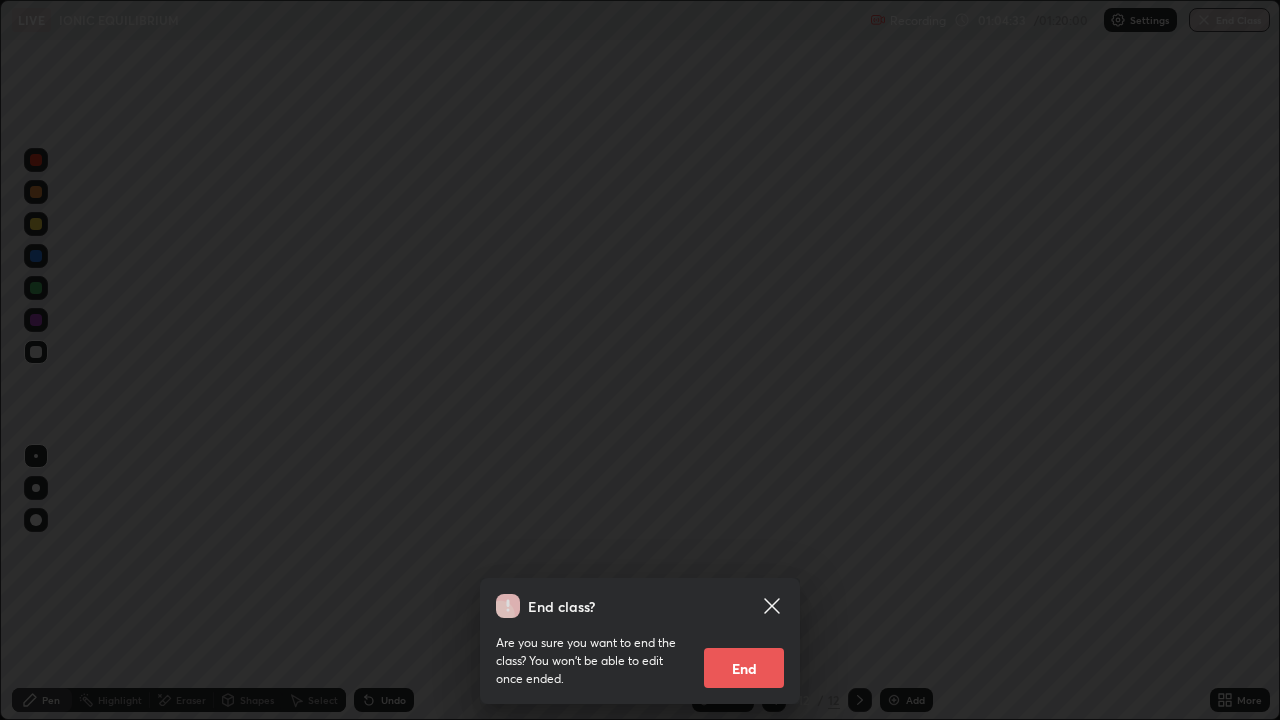 click on "End" at bounding box center (744, 668) 